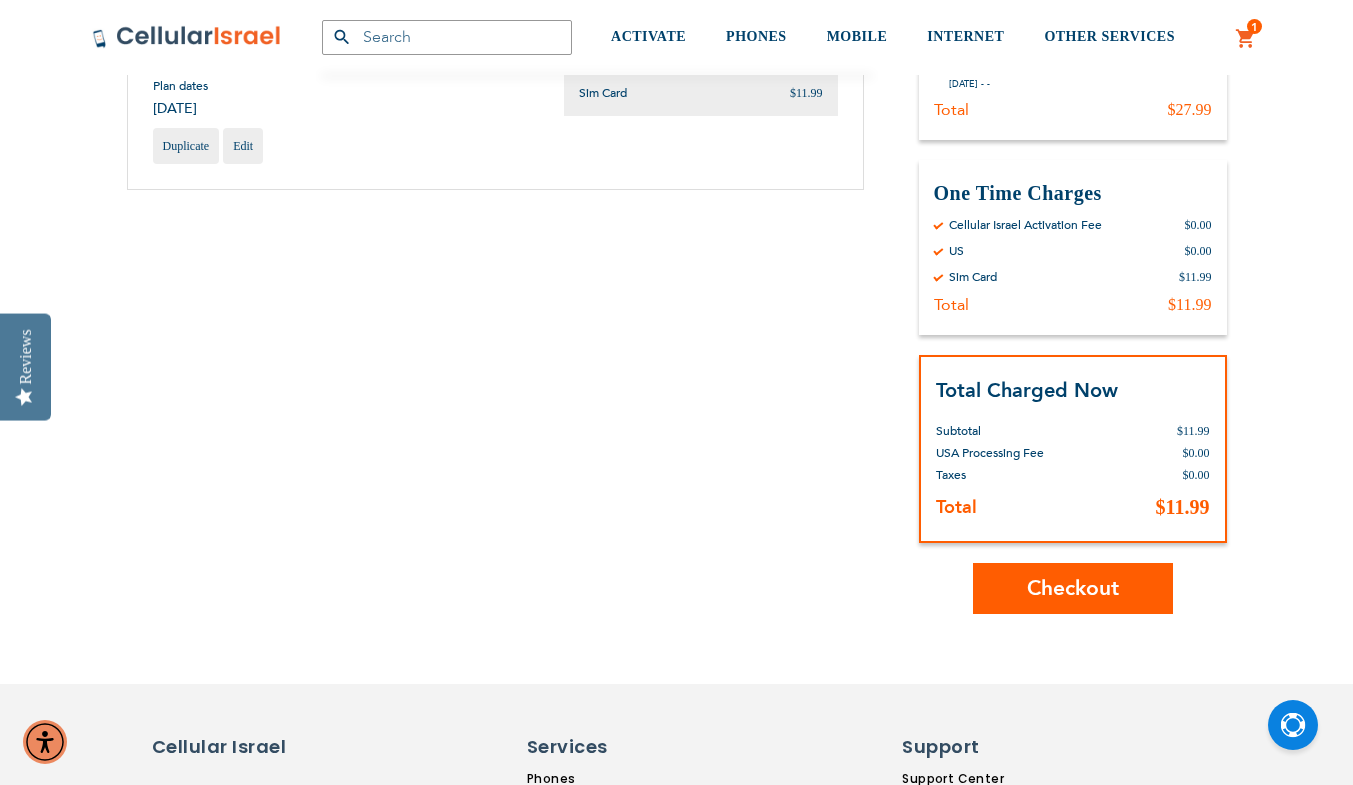 scroll, scrollTop: 414, scrollLeft: 0, axis: vertical 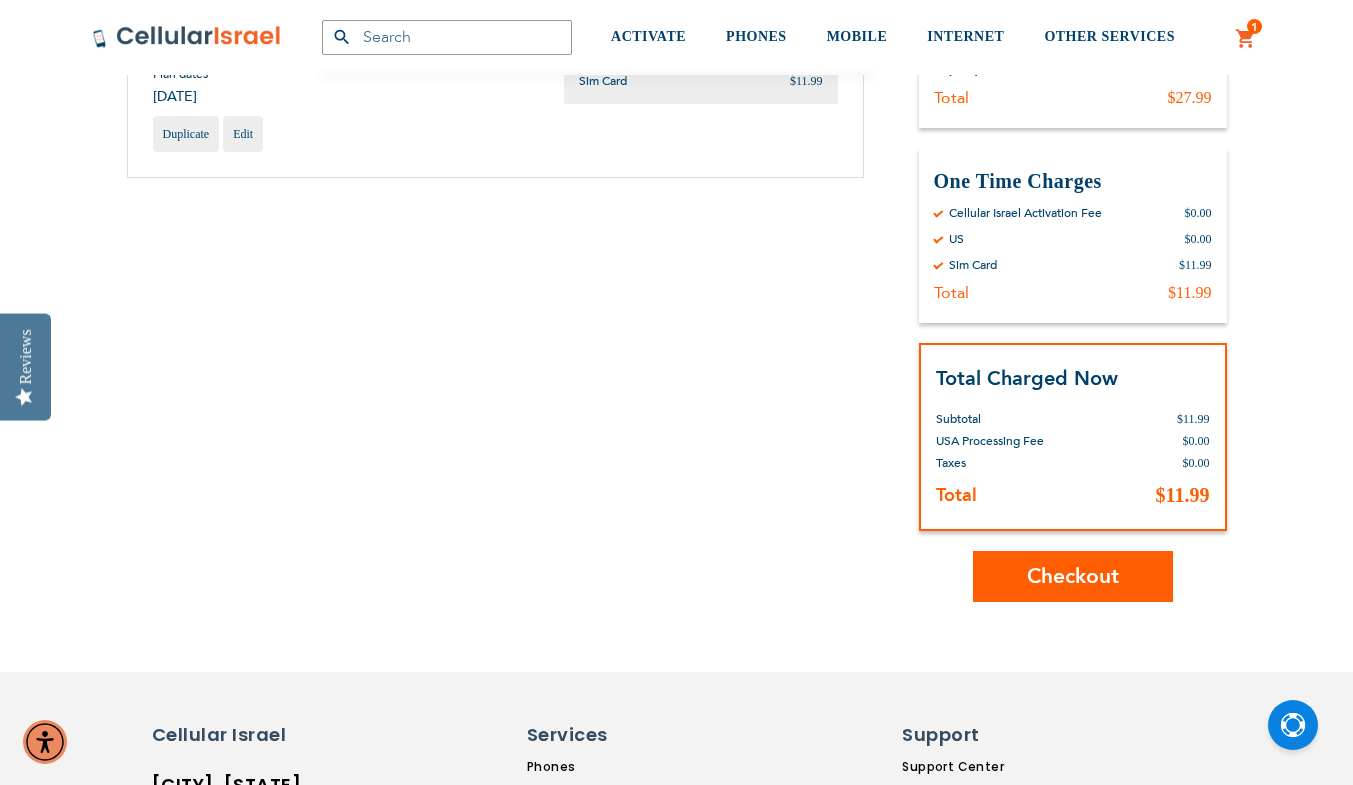 click on "Checkout" at bounding box center (1073, 576) 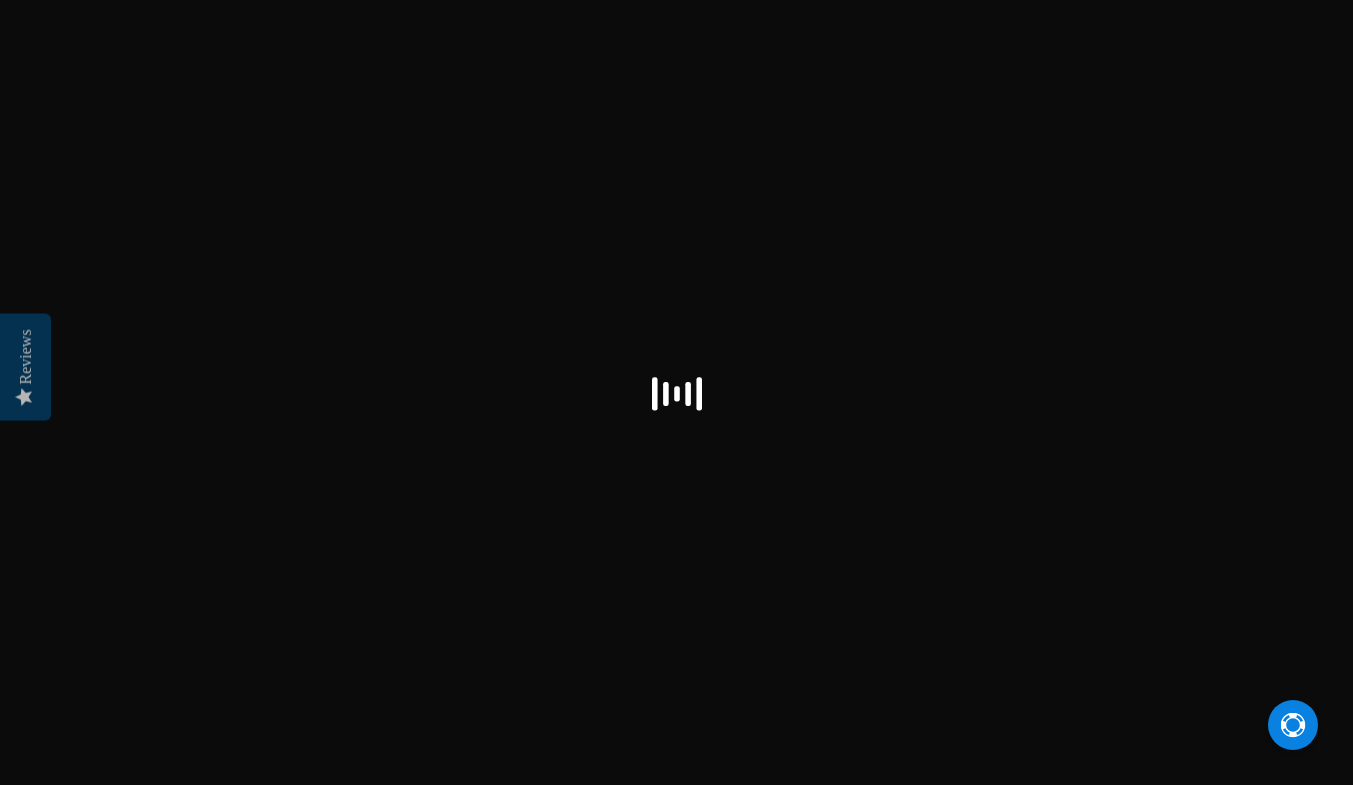 scroll, scrollTop: 0, scrollLeft: 0, axis: both 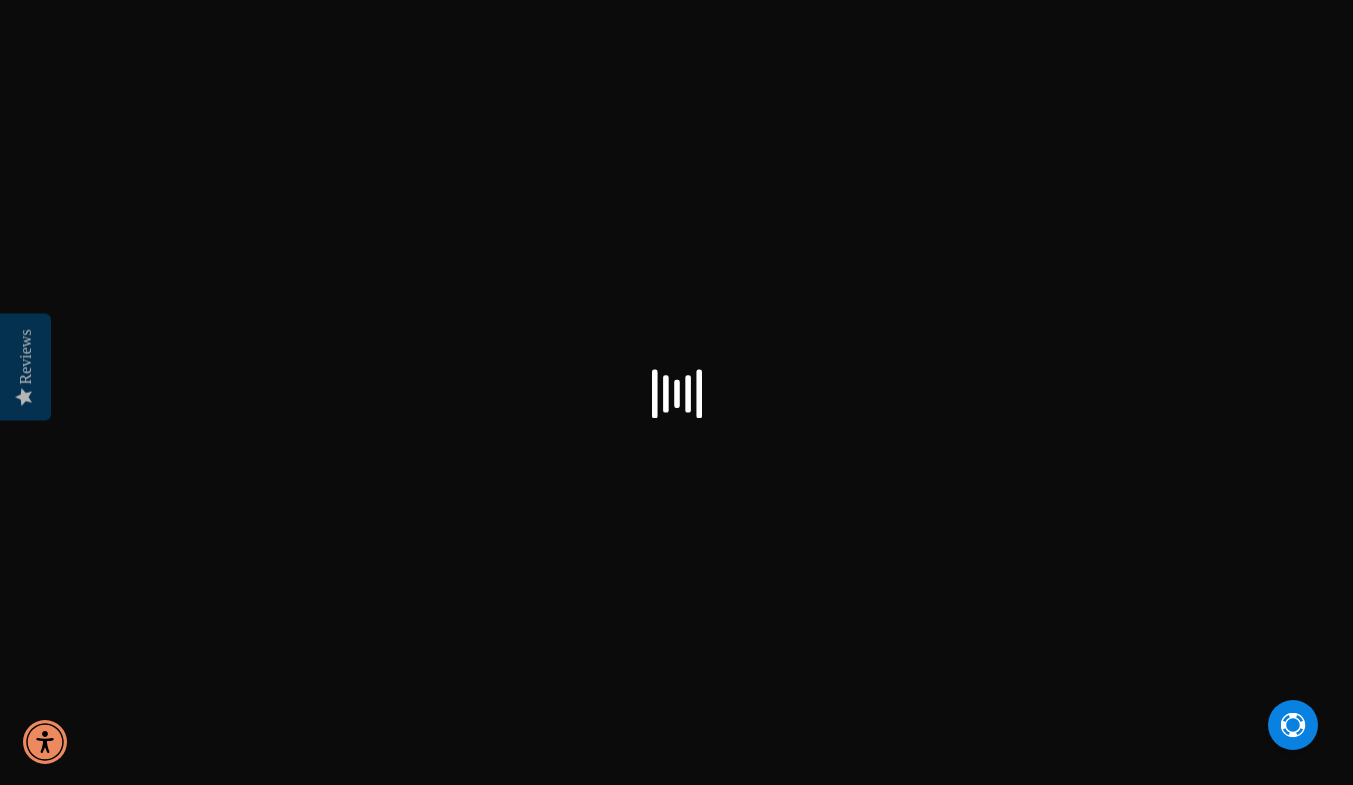 select on "US" 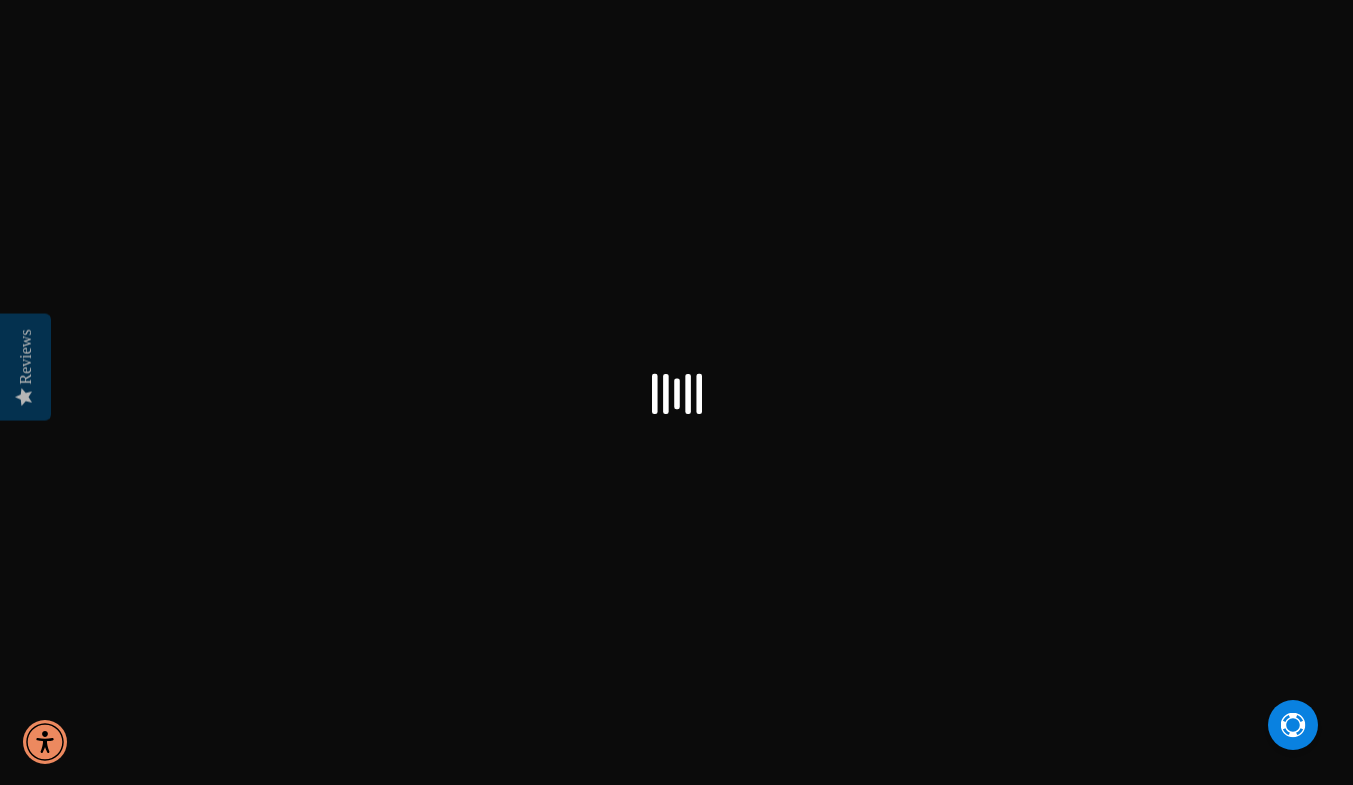 checkbox on "false" 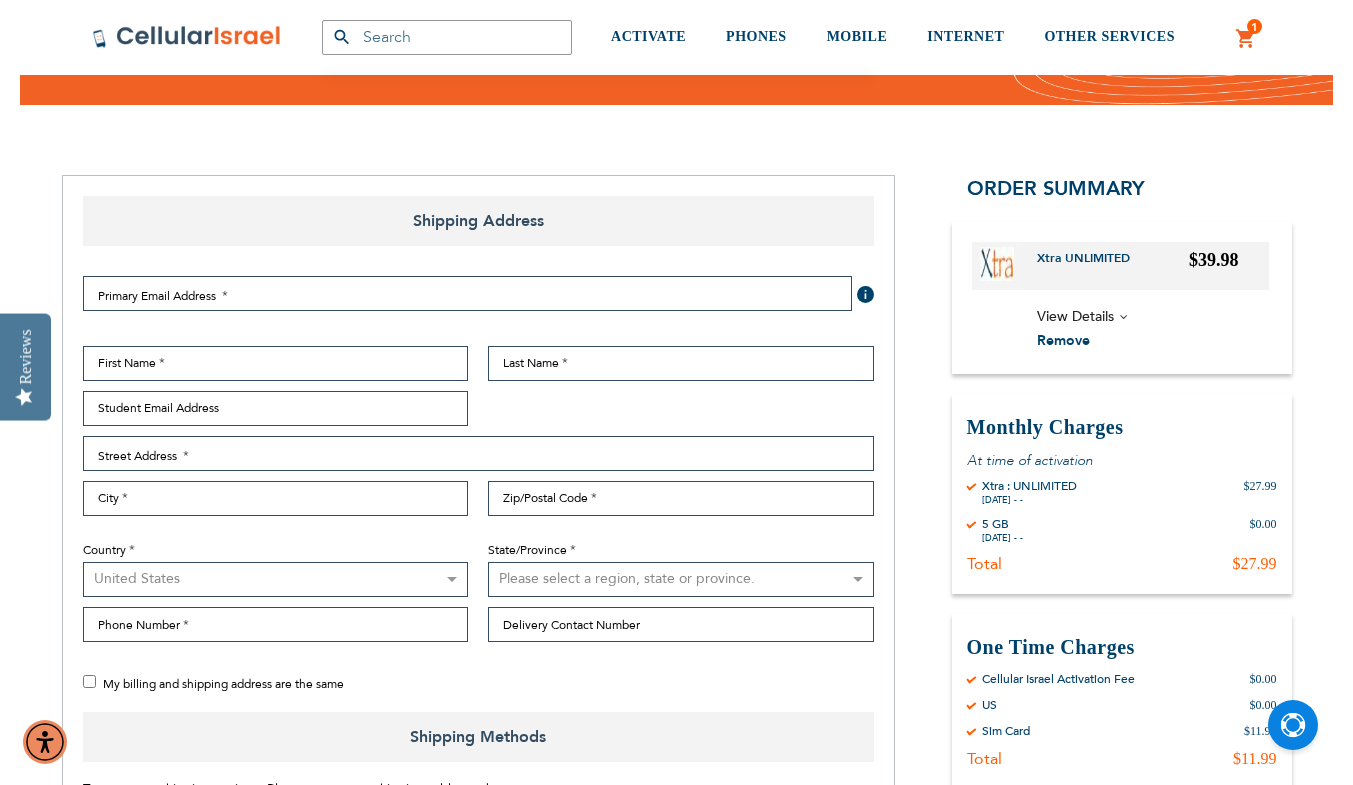scroll, scrollTop: 161, scrollLeft: 0, axis: vertical 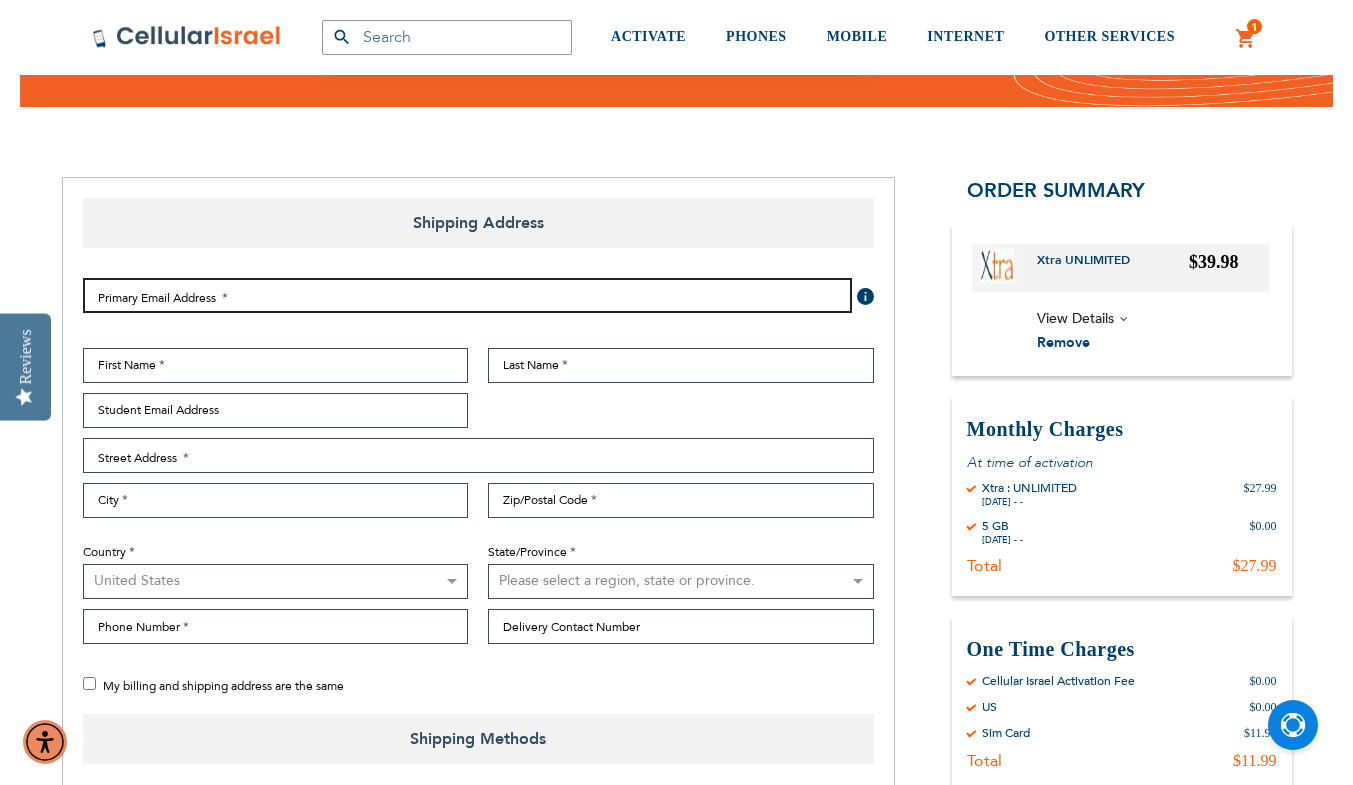 click on "Email Address" at bounding box center [467, 295] 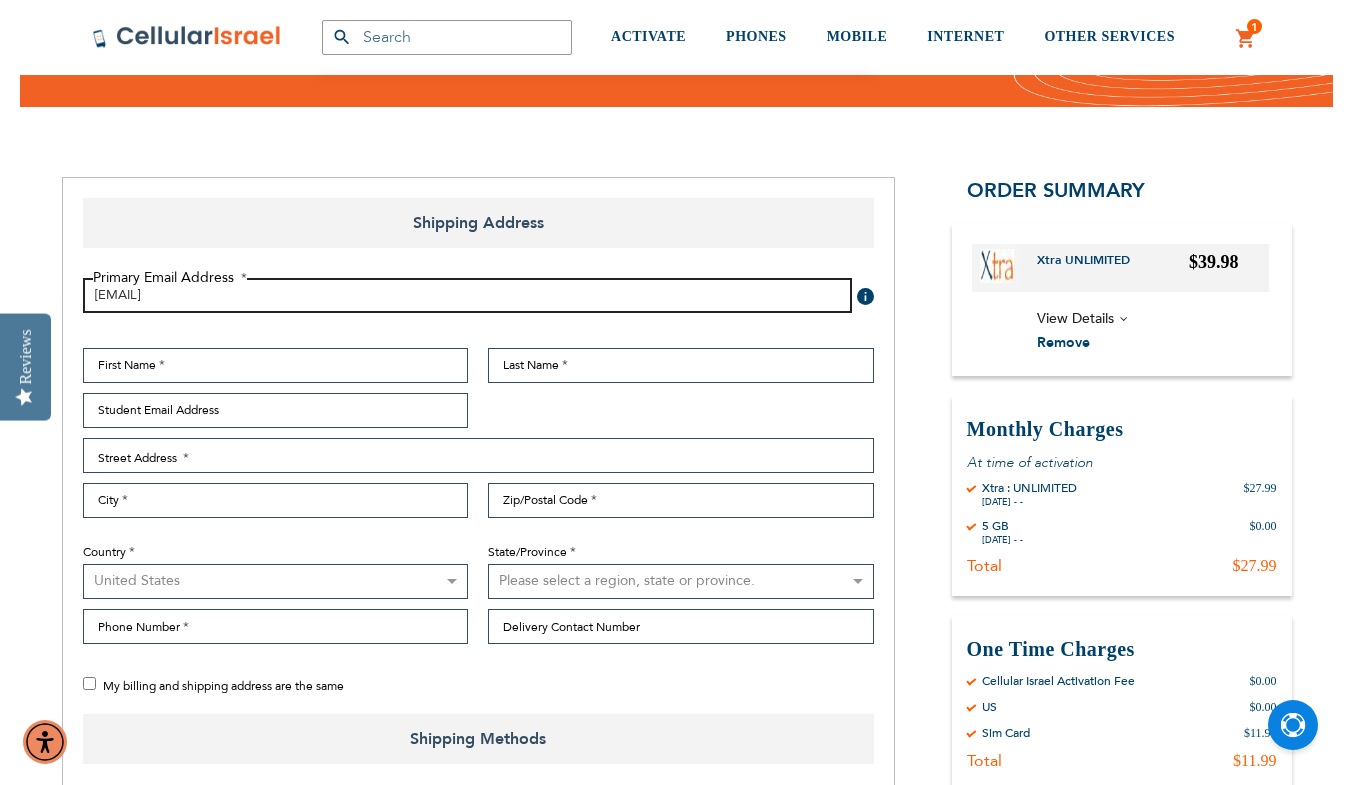 type on "[EMAIL]" 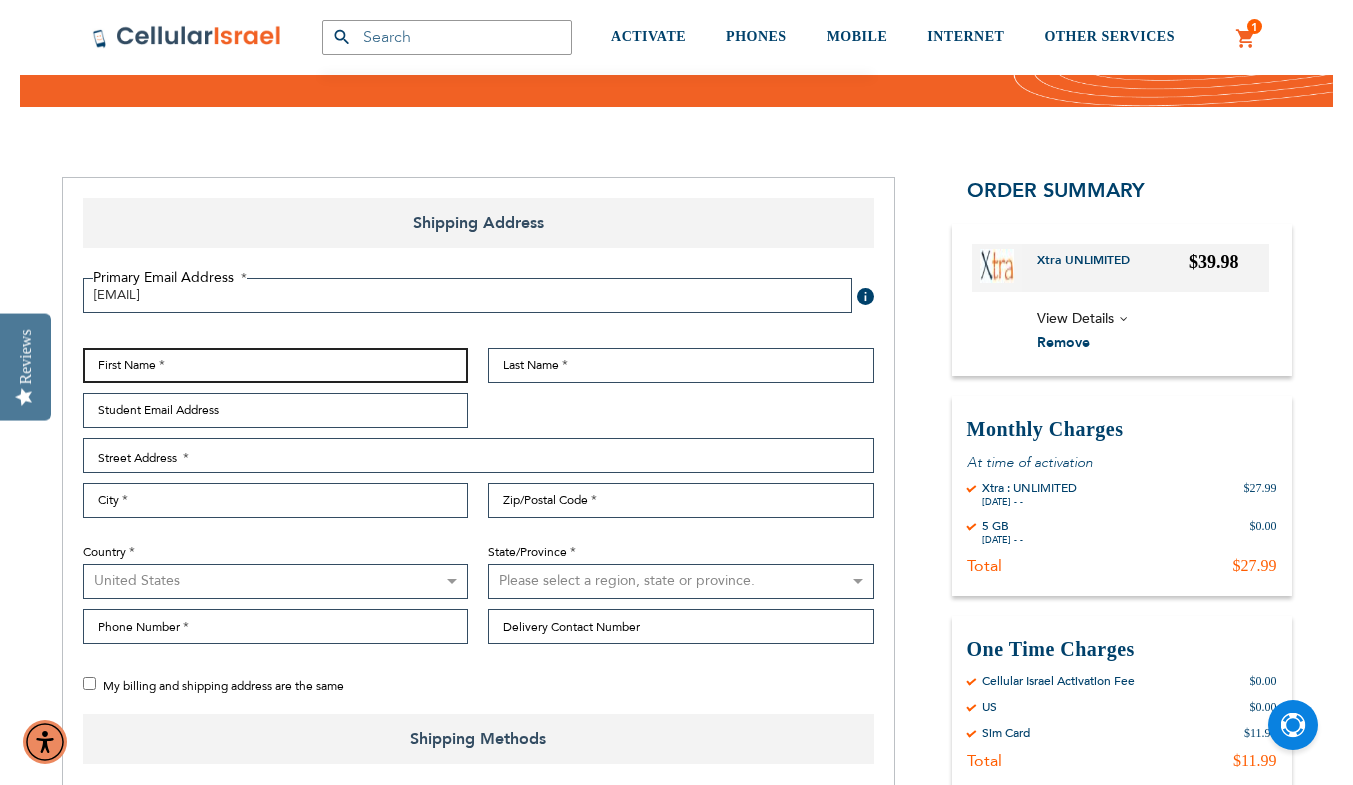 click on "First Name" at bounding box center (276, 365) 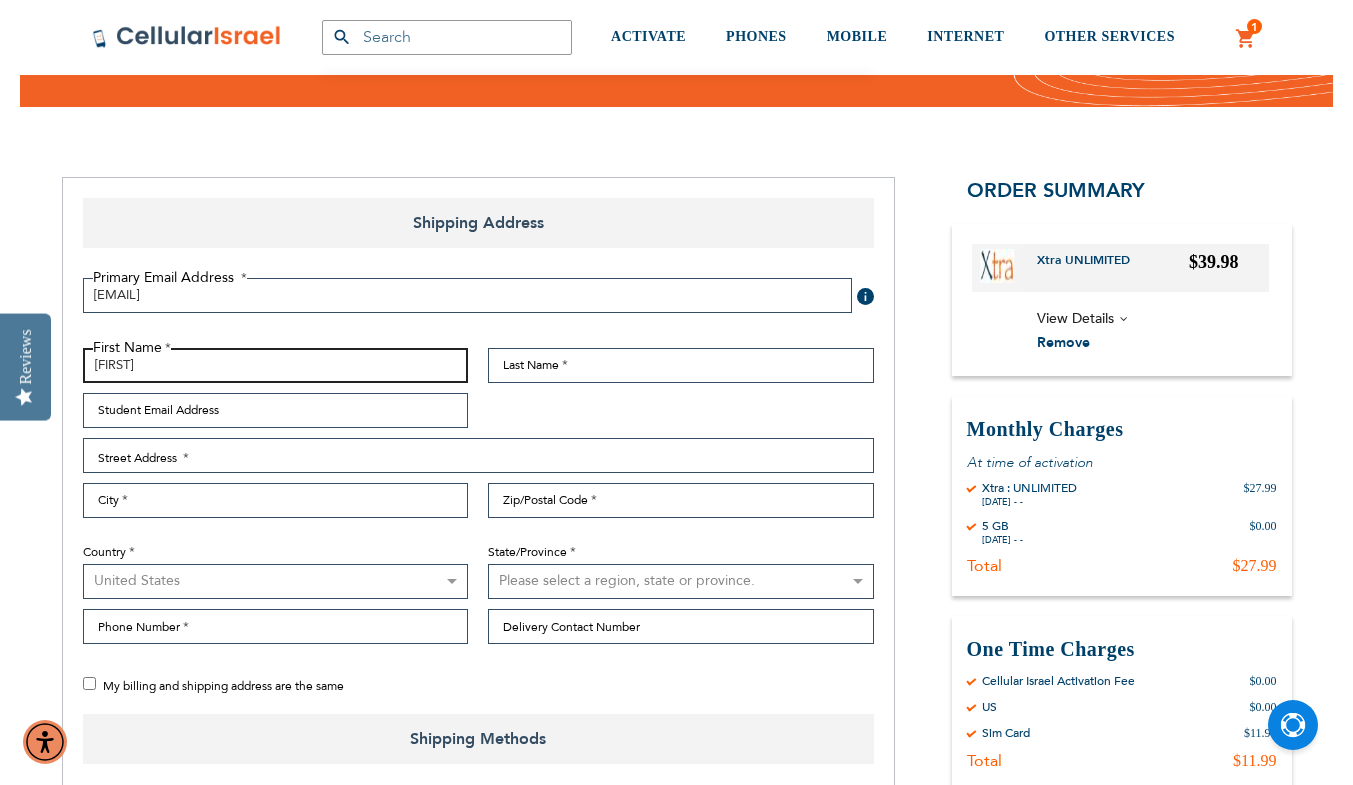 type on "[FIRST]" 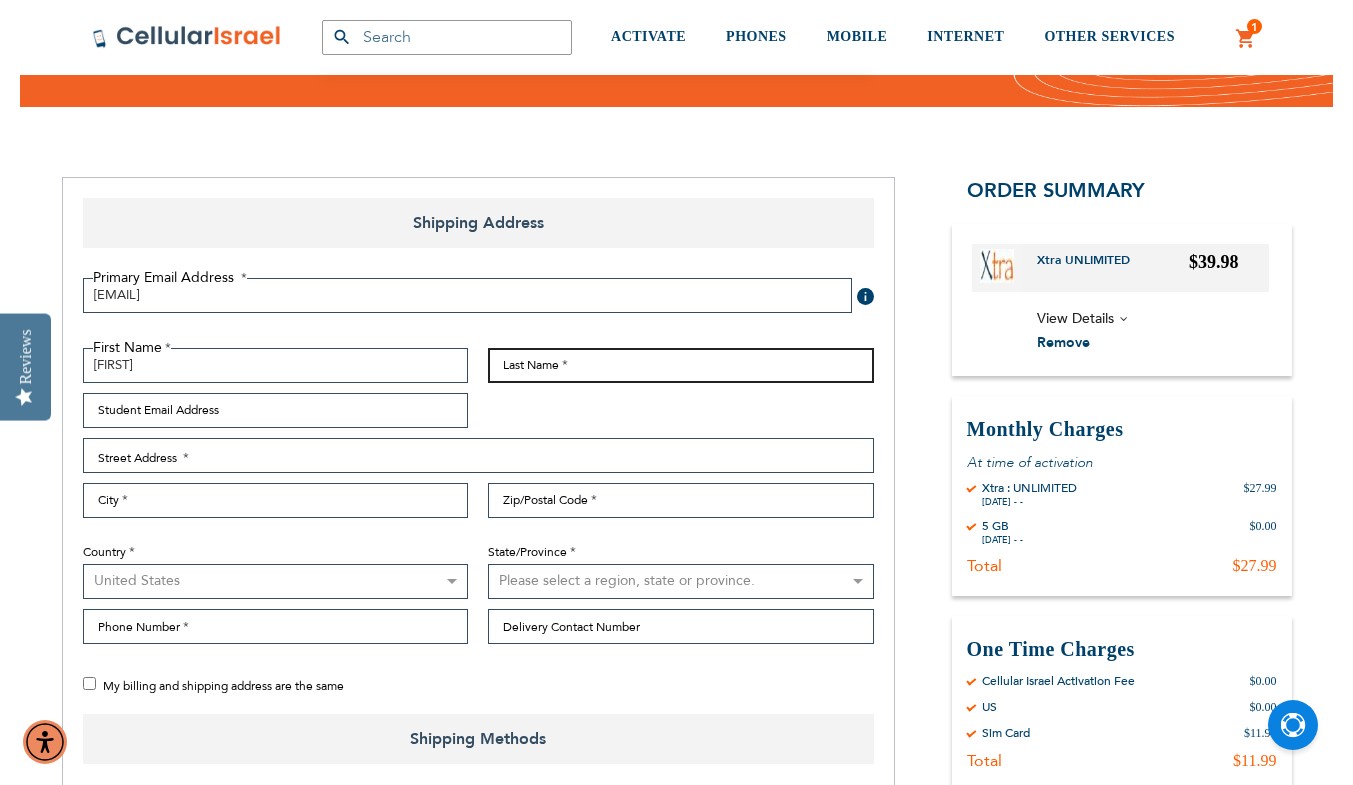 click on "Last Name" at bounding box center [681, 365] 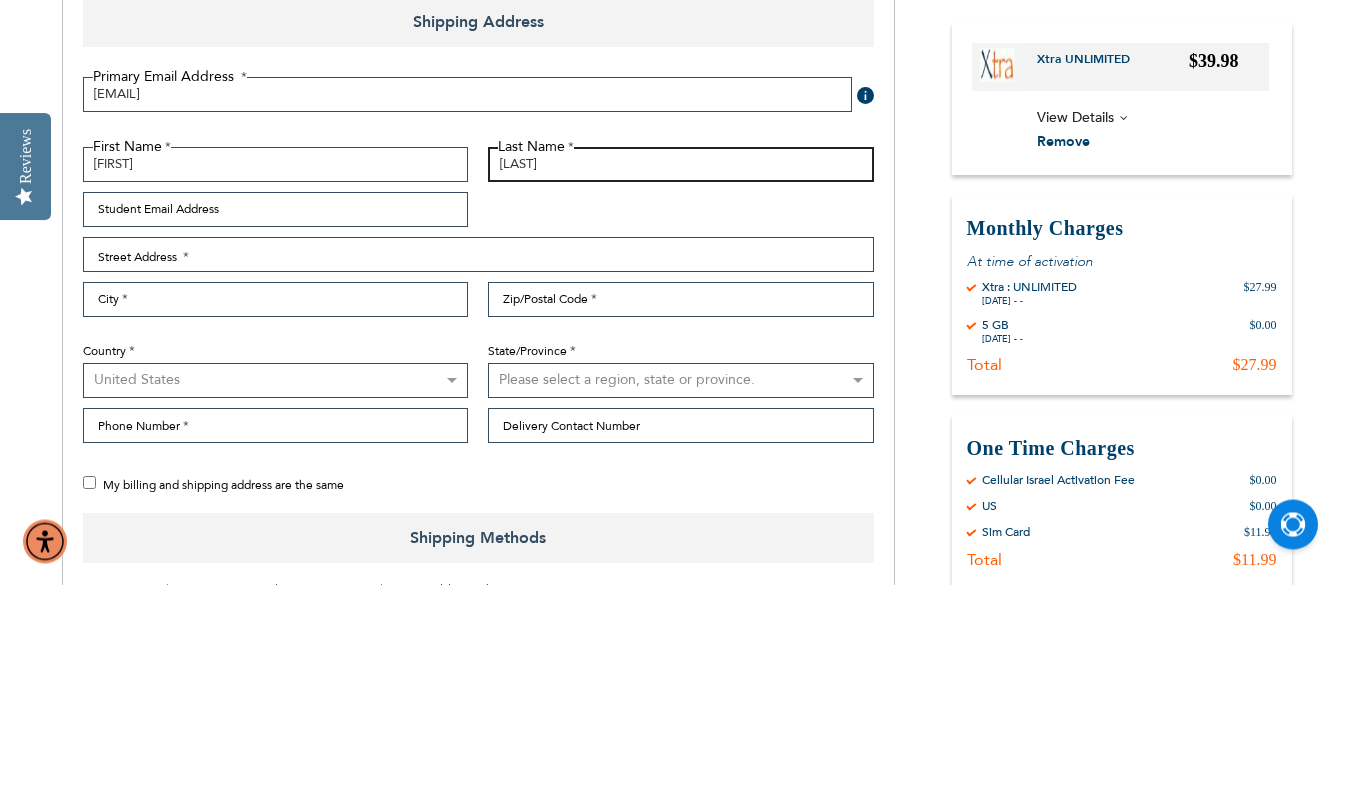 type on "[LAST]" 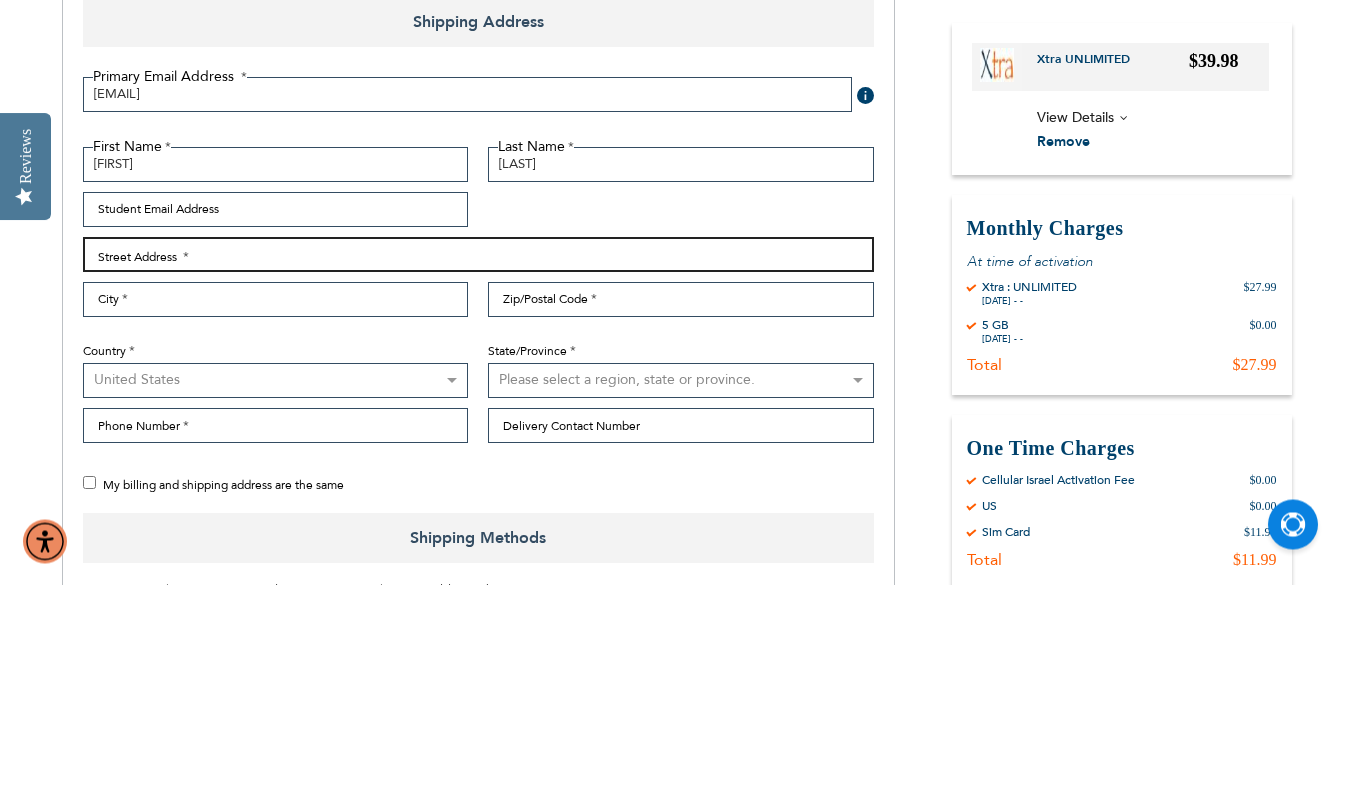 click on "Street Address: Line 1" at bounding box center [478, 455] 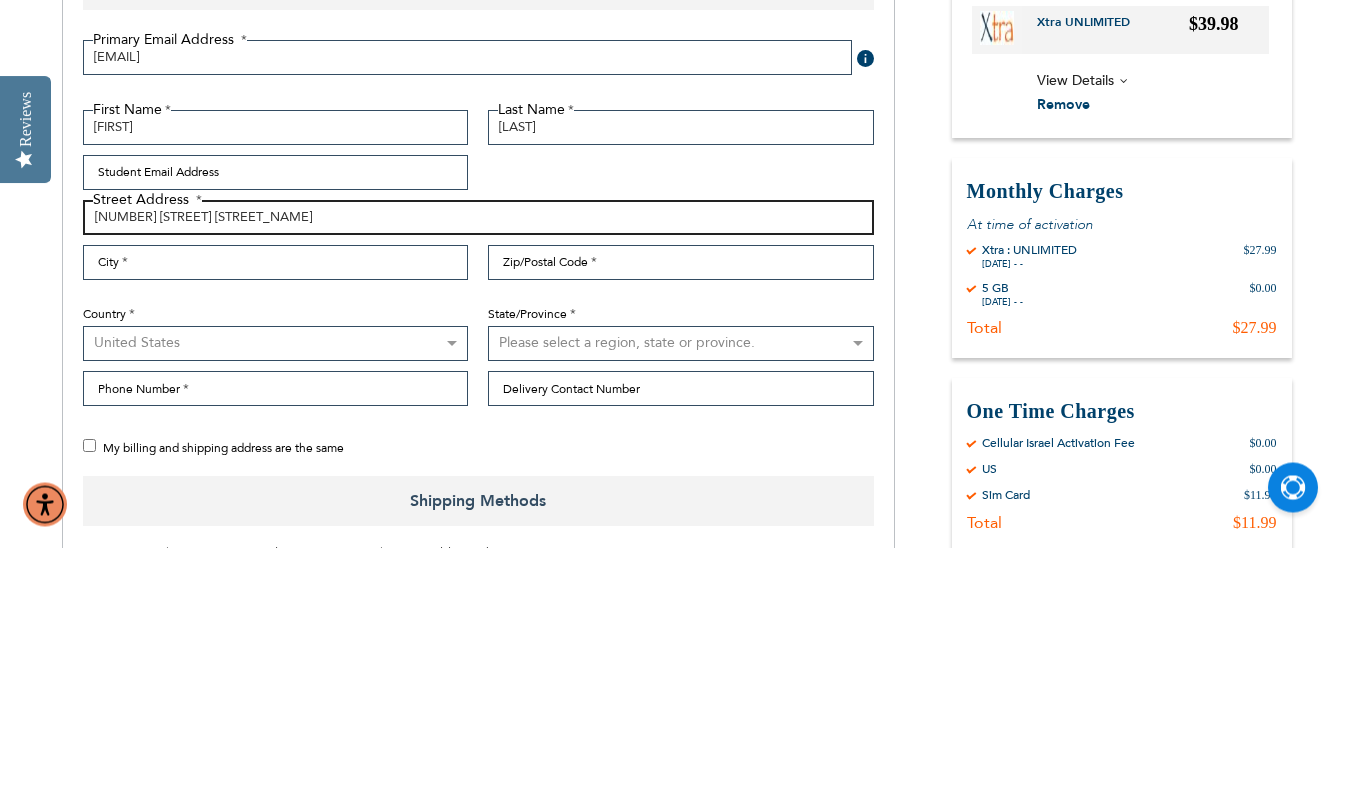 type on "[NUMBER] [STREET] [STREET_NAME]" 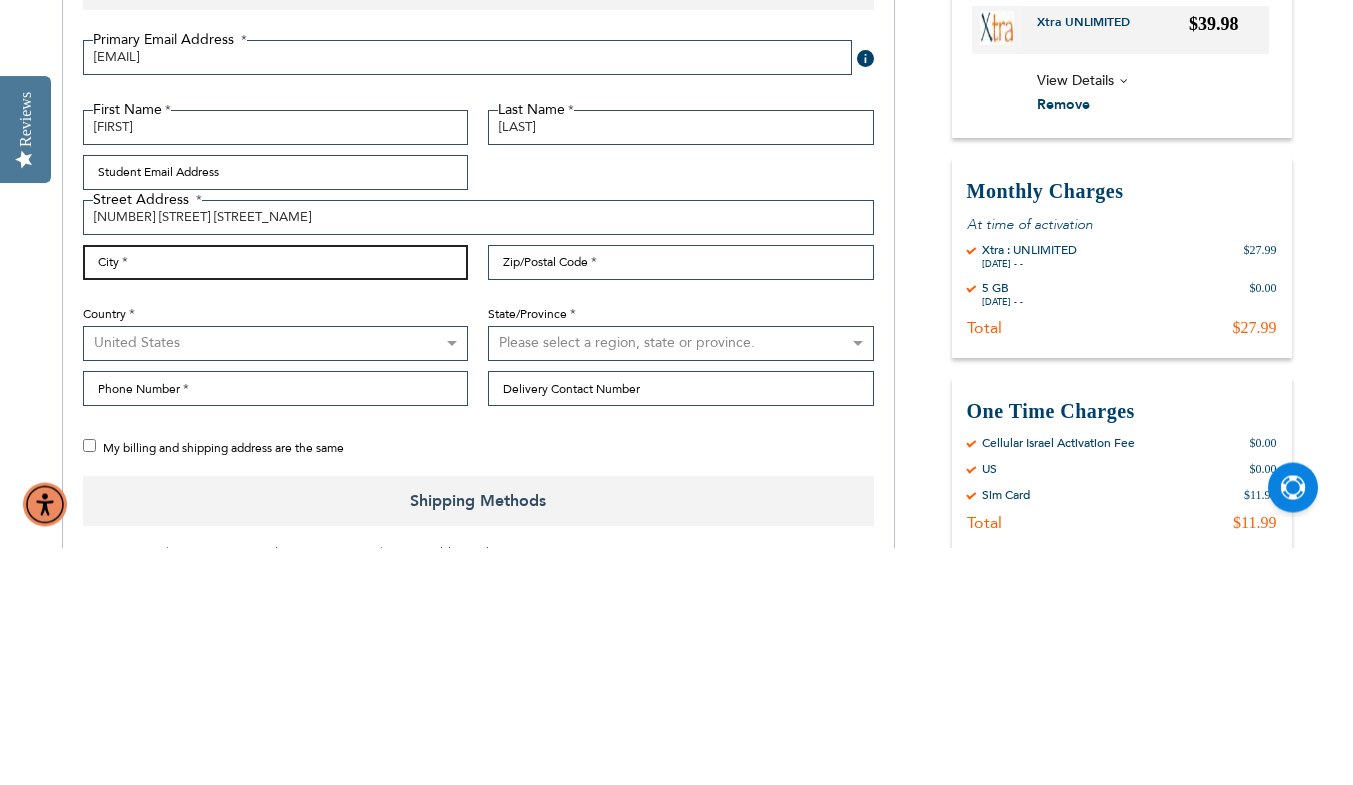 click on "City" at bounding box center [276, 500] 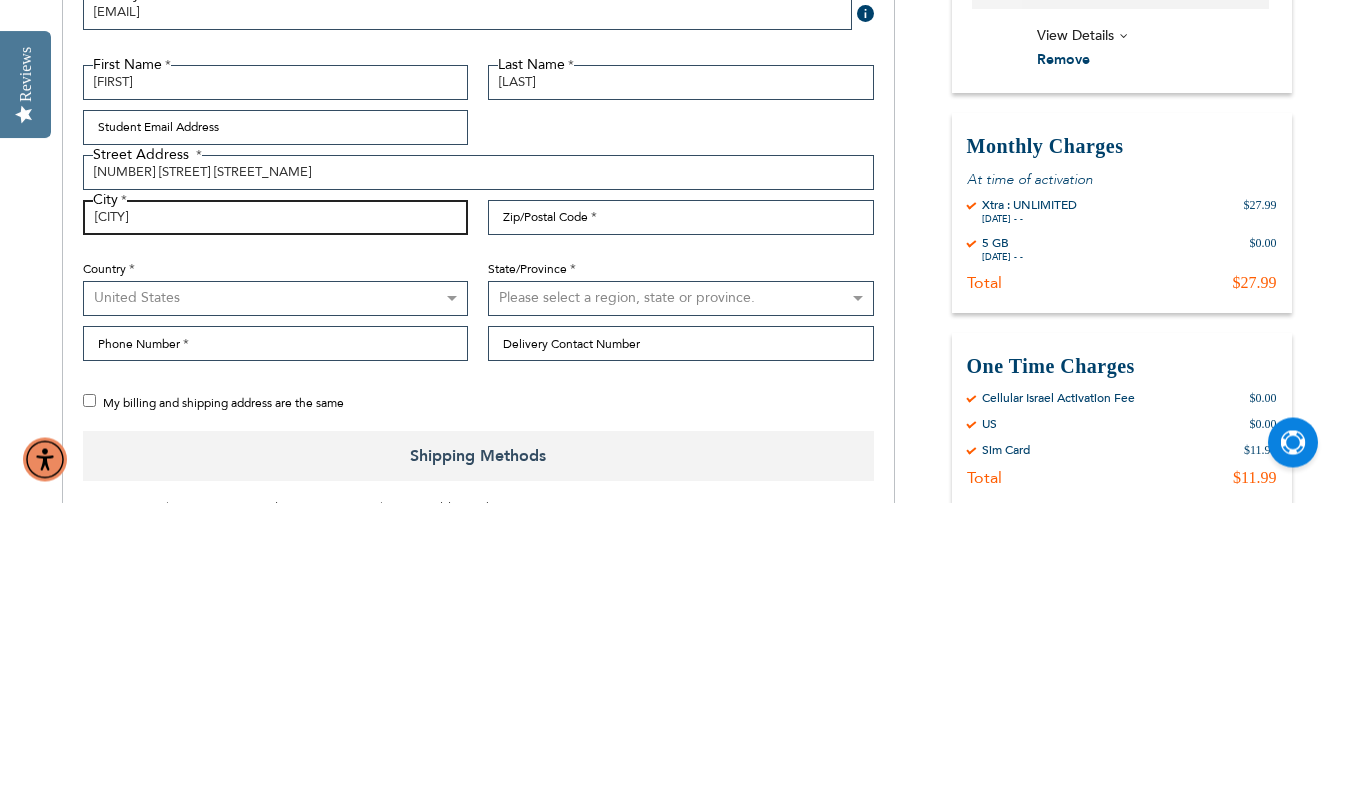 type on "[CITY]" 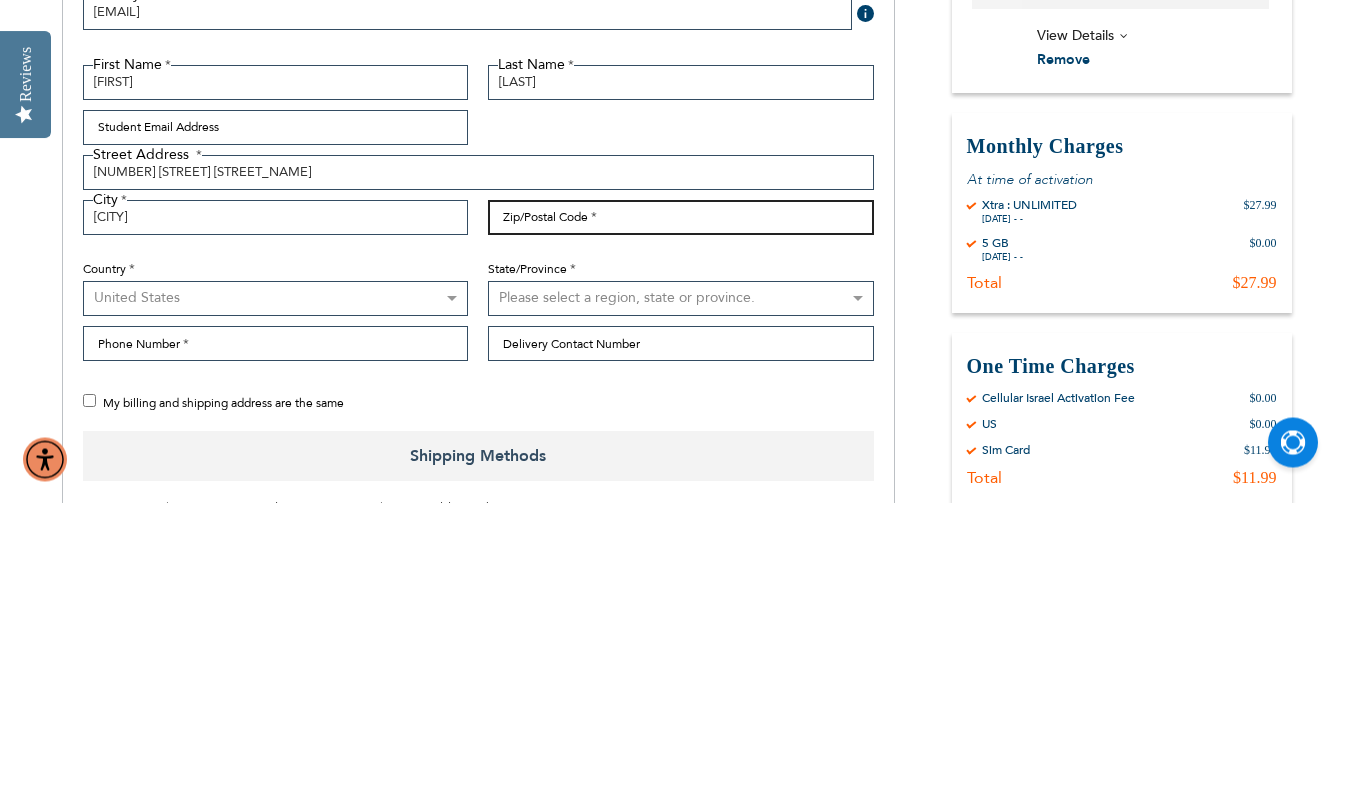 click on "Zip/Postal Code" at bounding box center (681, 500) 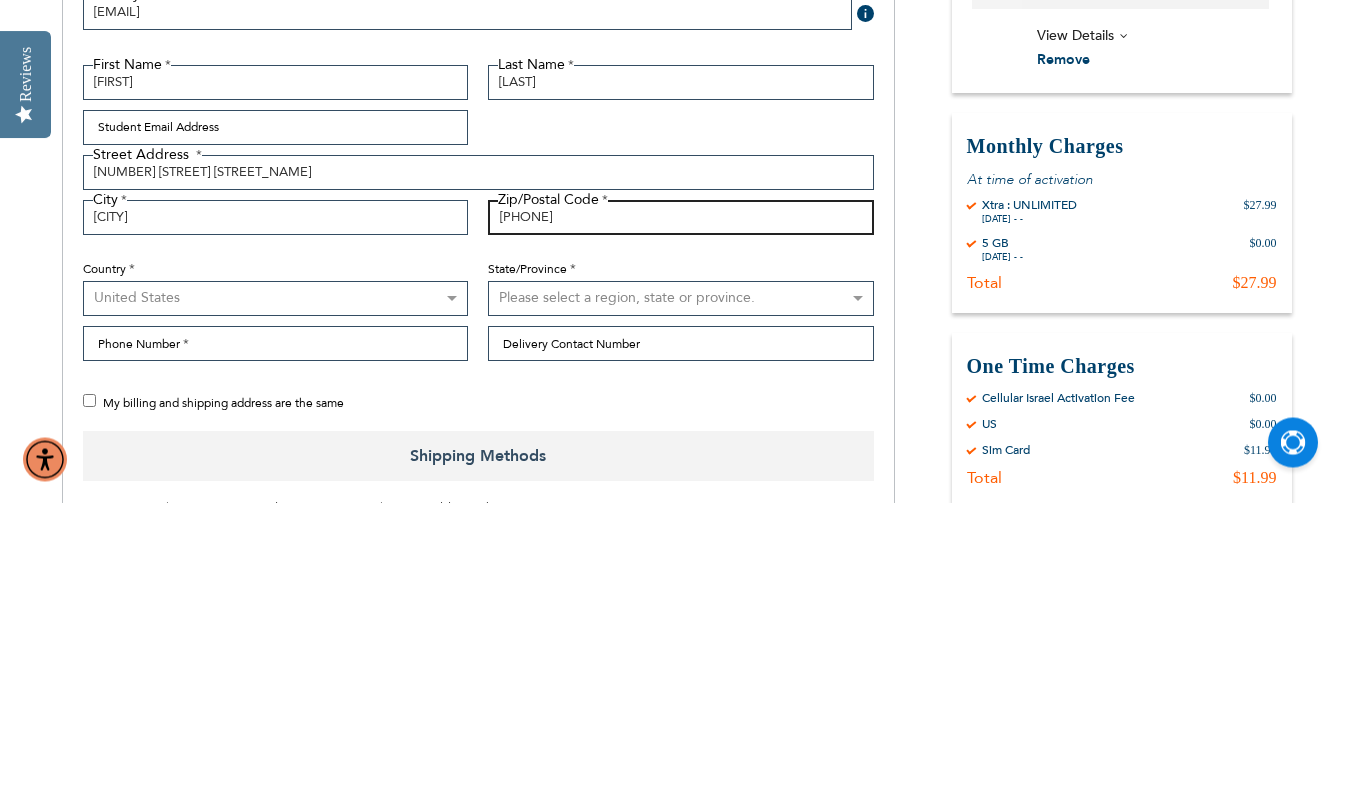 type on "[PHONE]" 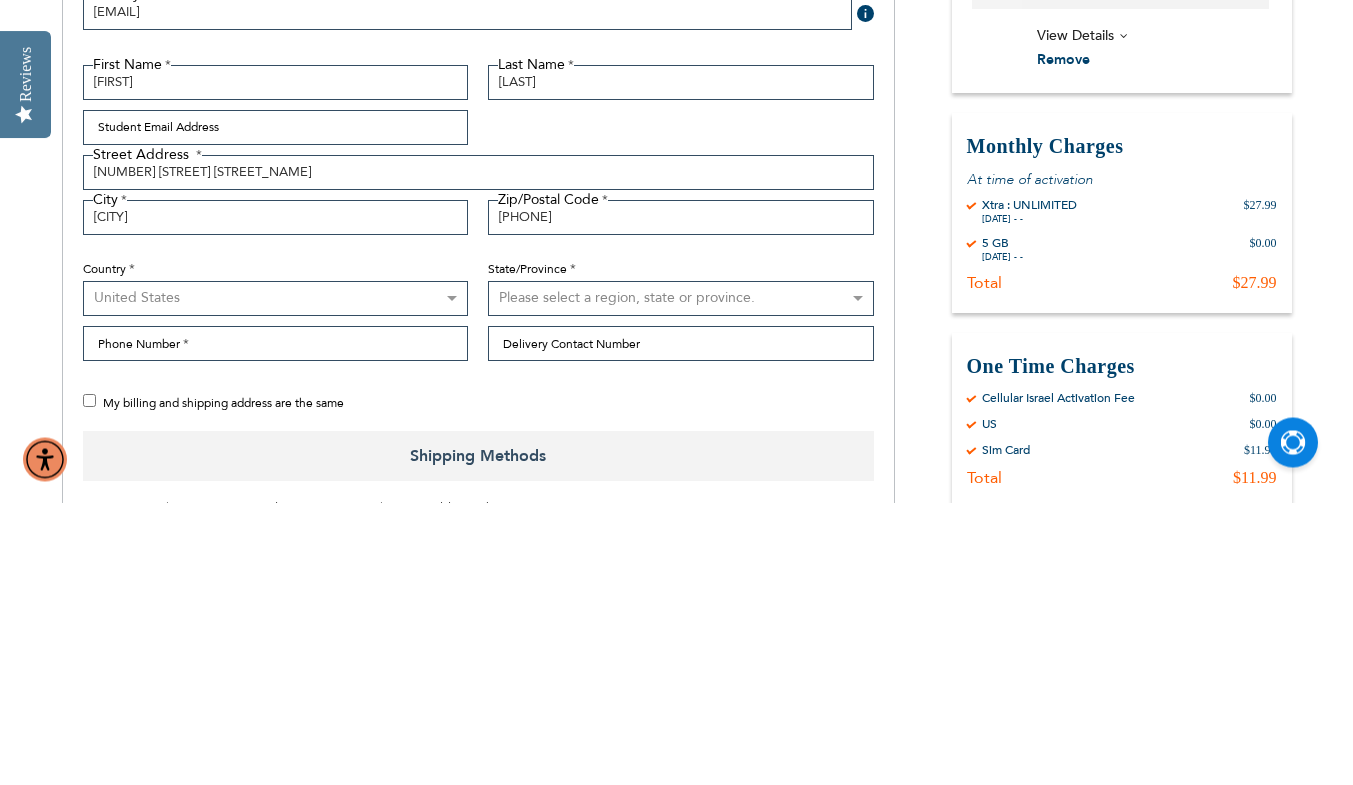 click on "Australia Austria Belgium Brazil Canada Czechia Denmark Finland France Germany Gibraltar Greece Greenland Hungary Iceland Ireland Israel Italy Mexico South Africa Sweden Switzerland United Kingdom United States" at bounding box center (276, 581) 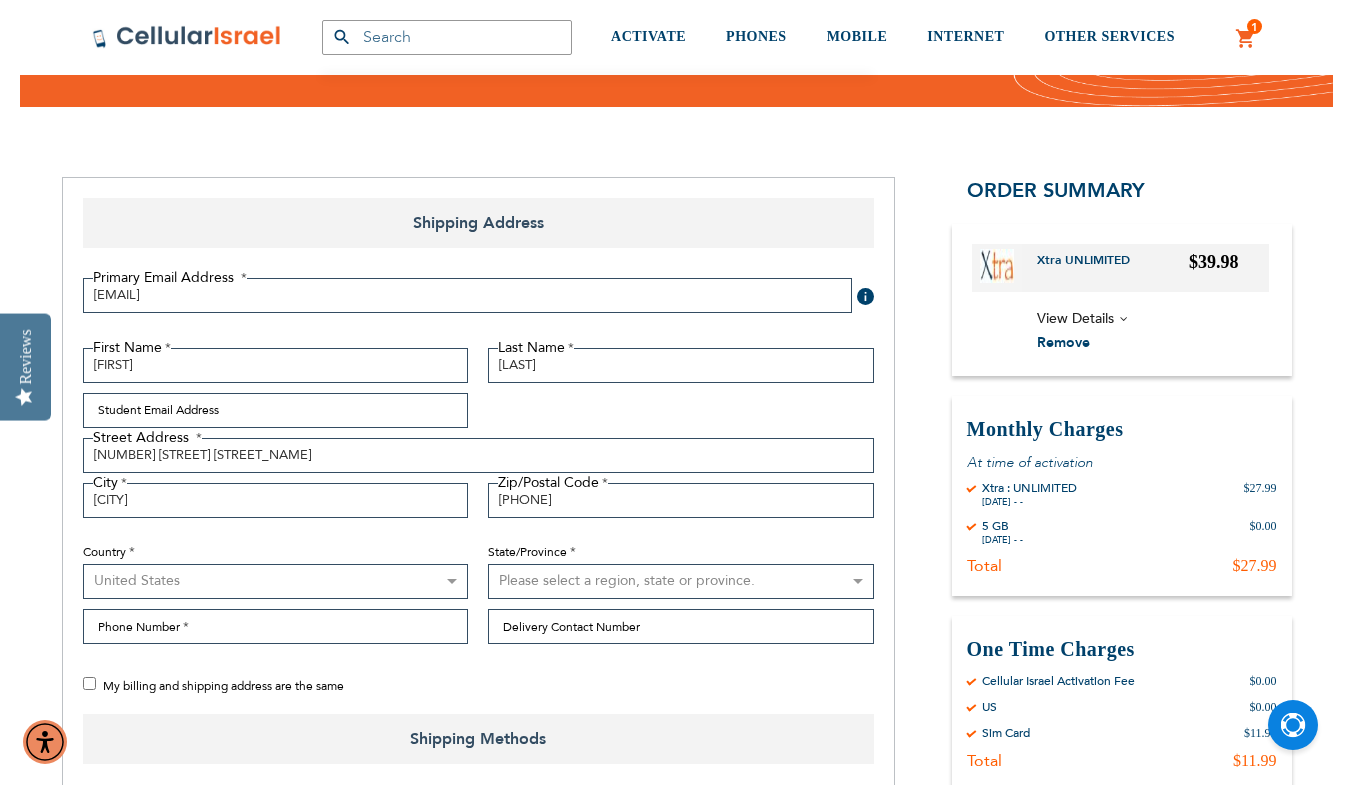 click on "Australia Austria Belgium Brazil Canada Czechia Denmark Finland France Germany Gibraltar Greece Greenland Hungary Iceland Ireland Israel Italy Mexico South Africa Sweden Switzerland United Kingdom United States" at bounding box center [276, 581] 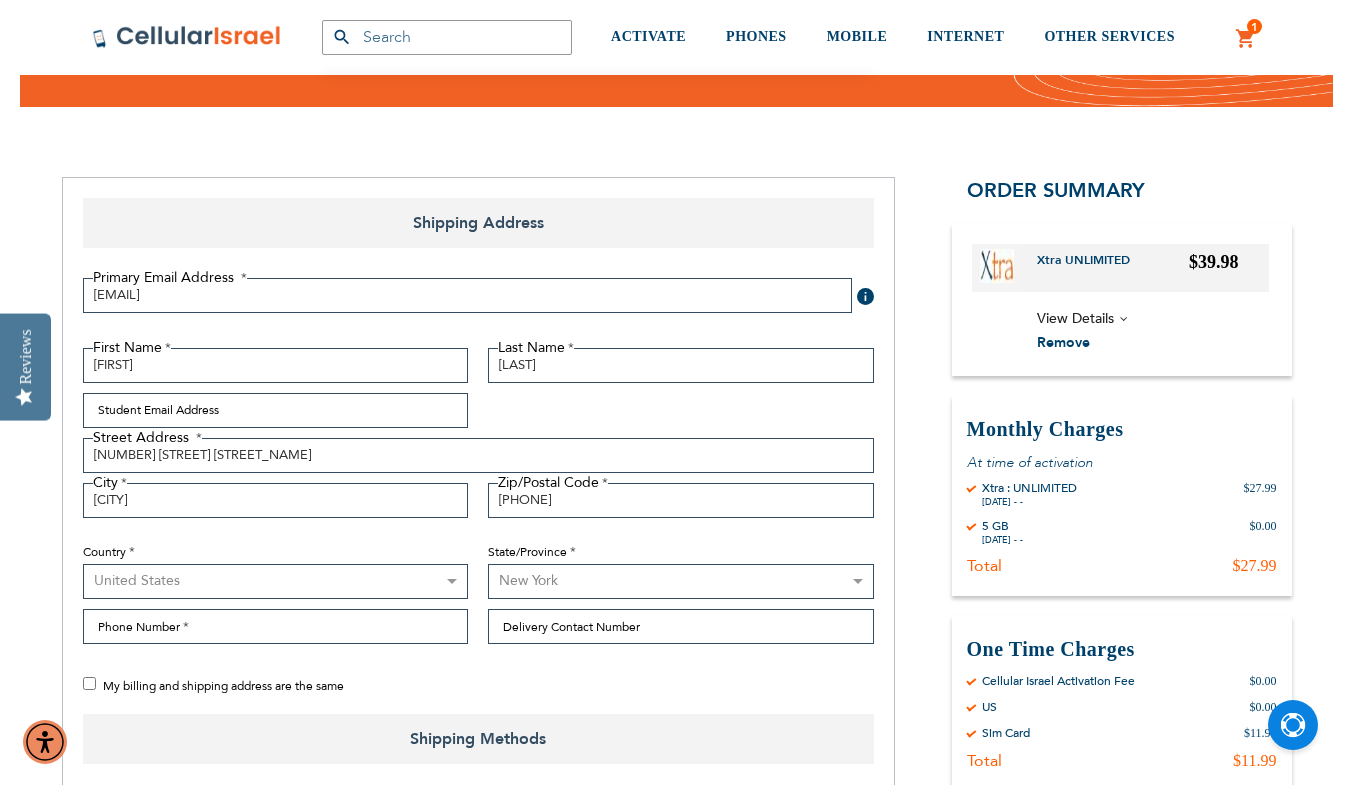 click on "Please select a region, state or province. Alabama Alaska American Samoa Arizona Arkansas Armed Forces Africa Armed Forces Americas Armed Forces Canada Armed Forces Europe Armed Forces Middle East Armed Forces Pacific California Colorado Connecticut Delaware District of Columbia Federated States Of Micronesia Florida Georgia Guam Hawaii Idaho Illinois Indiana Iowa Kansas Kentucky Louisiana Maine Marshall Islands Maryland Massachusetts Michigan Minnesota Mississippi Missouri Montana Nebraska Nevada New Hampshire New Jersey New Mexico New York North Carolina North Dakota Northern Mariana Islands Ohio Oklahoma Oregon Palau Pennsylvania Puerto Rico Rhode Island South Carolina South Dakota Tennessee Texas Utah Vermont Virgin Islands Virginia Washington West Virginia Wisconsin Wyoming" at bounding box center [681, 581] 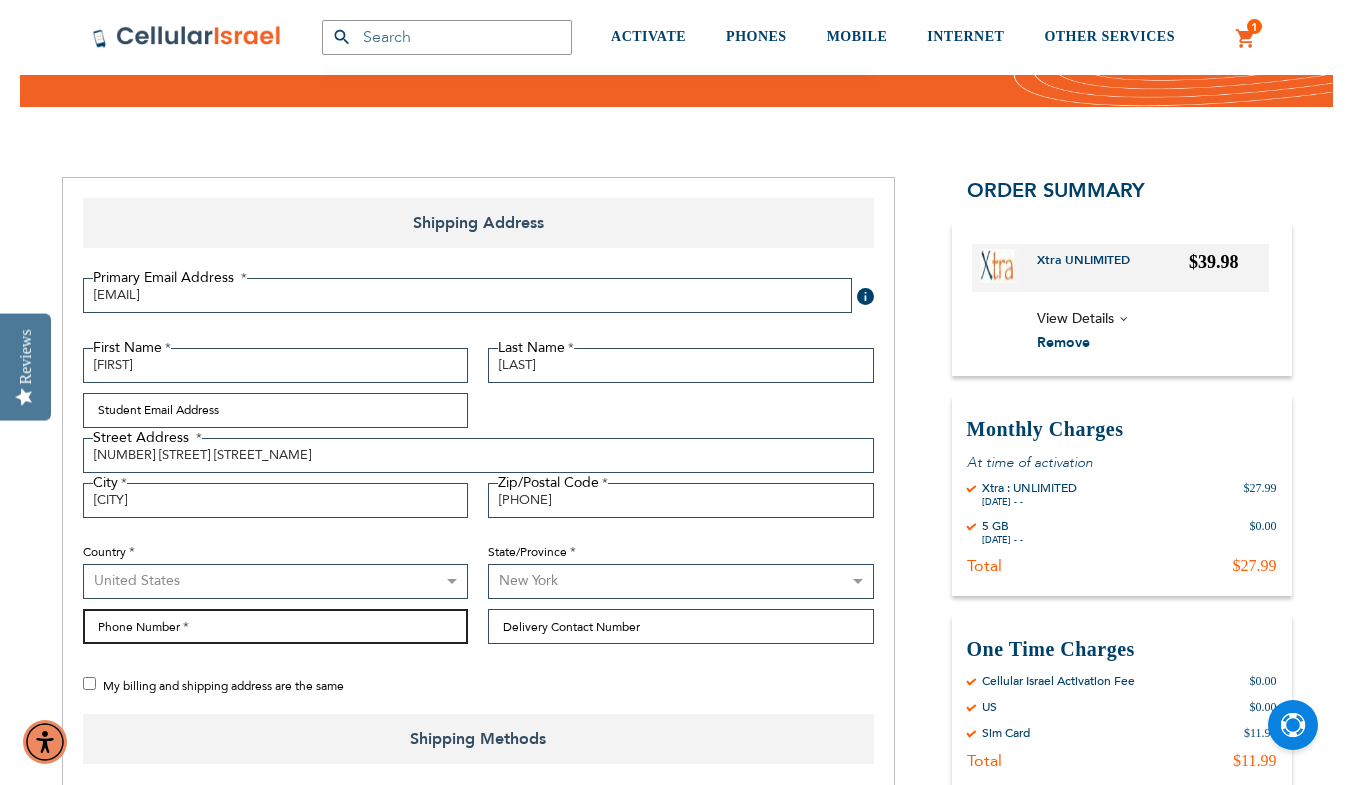 click on "Phone Number" at bounding box center [276, 626] 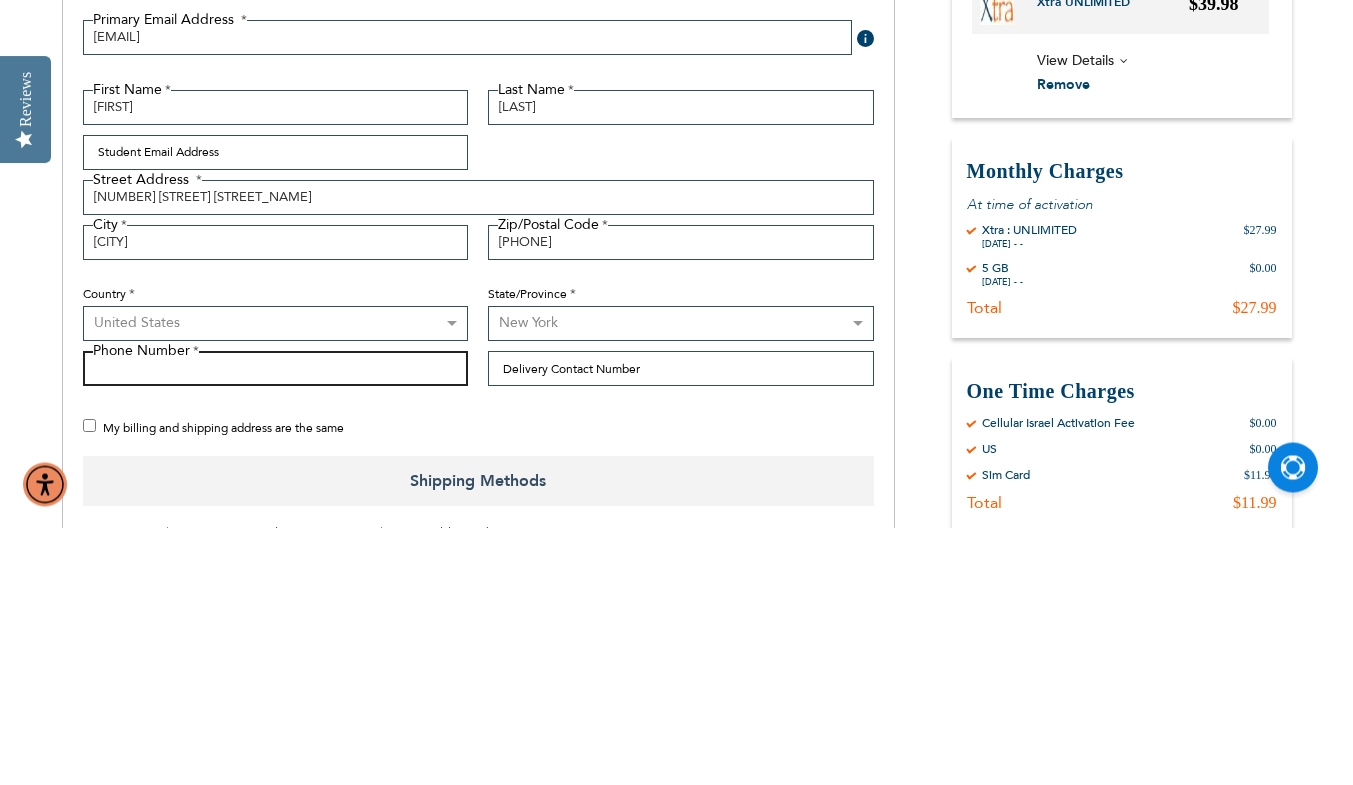 scroll, scrollTop: 219, scrollLeft: 0, axis: vertical 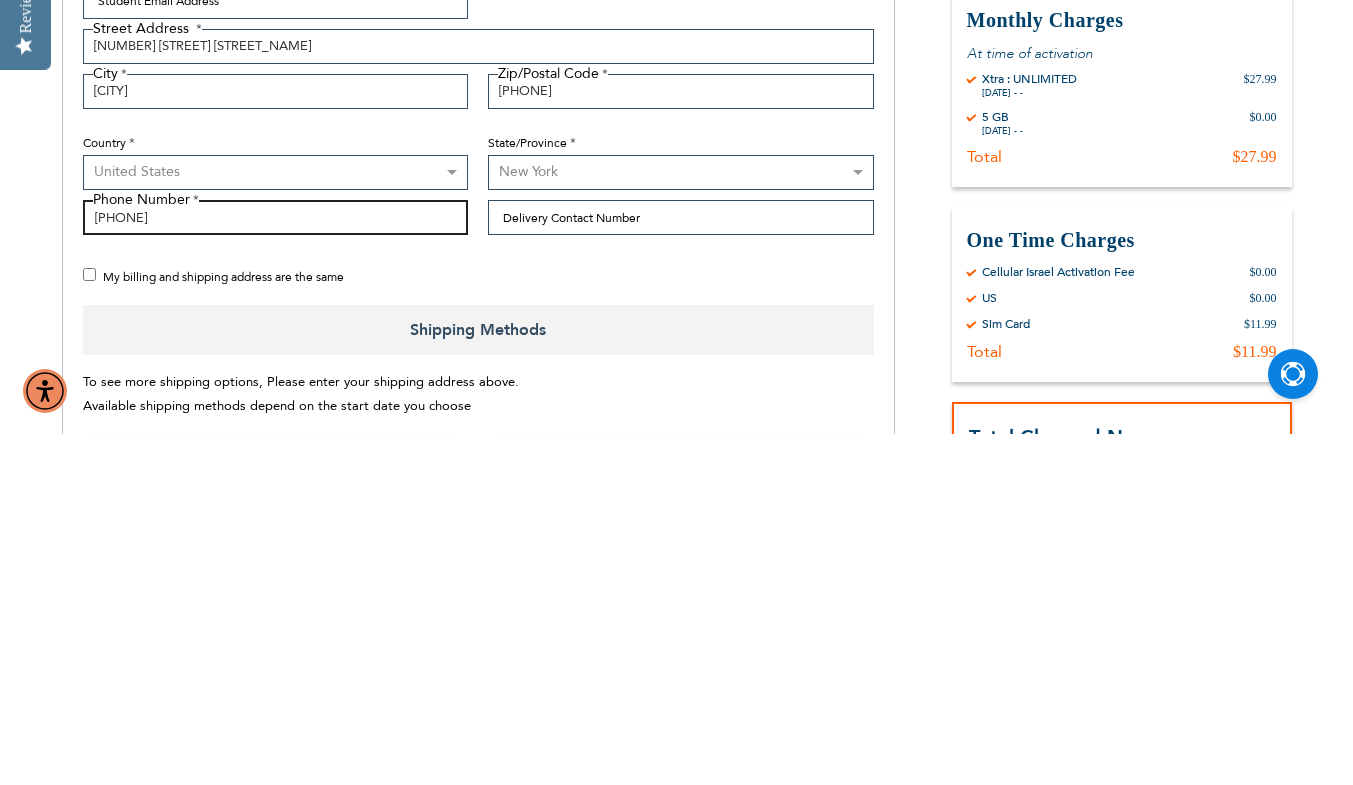 type on "[PHONE]" 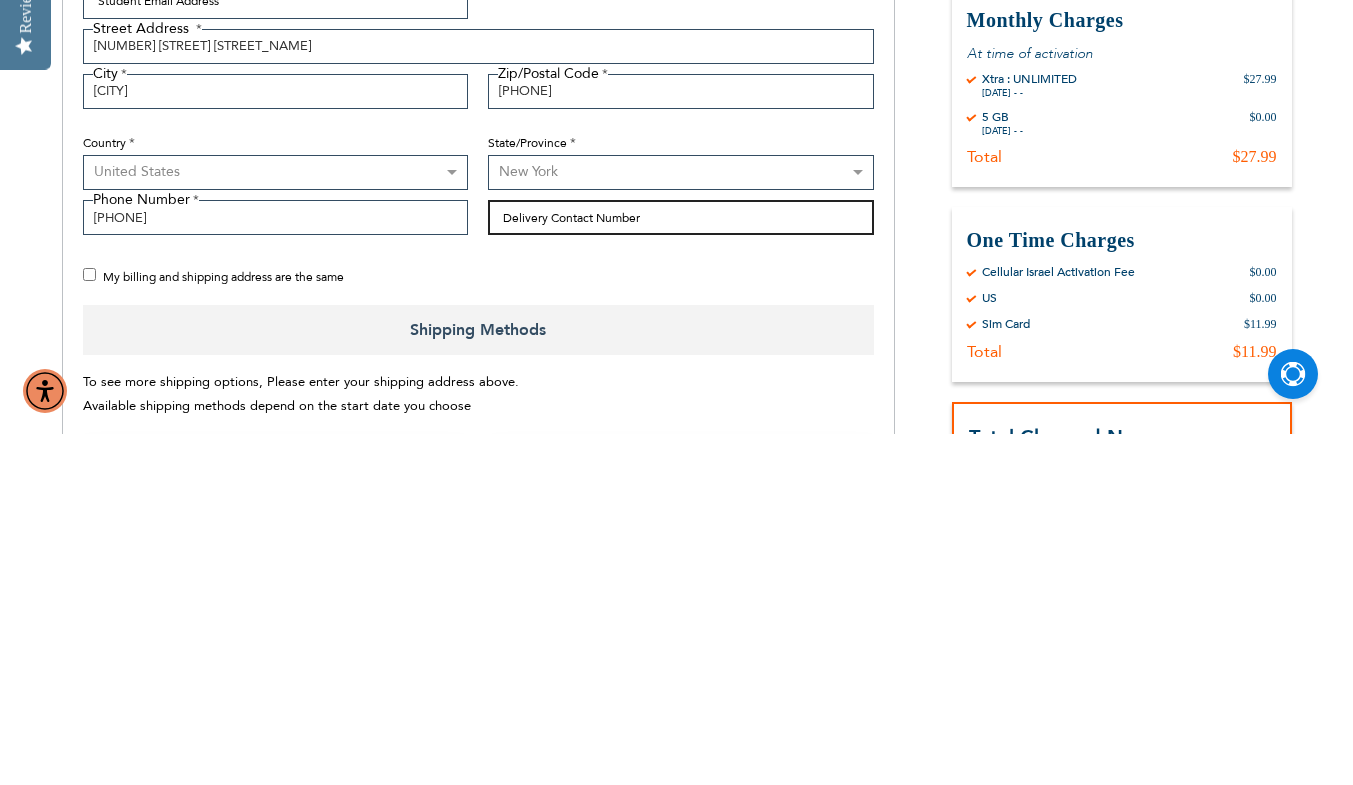 click on "Delivery Contact Number" at bounding box center (681, 568) 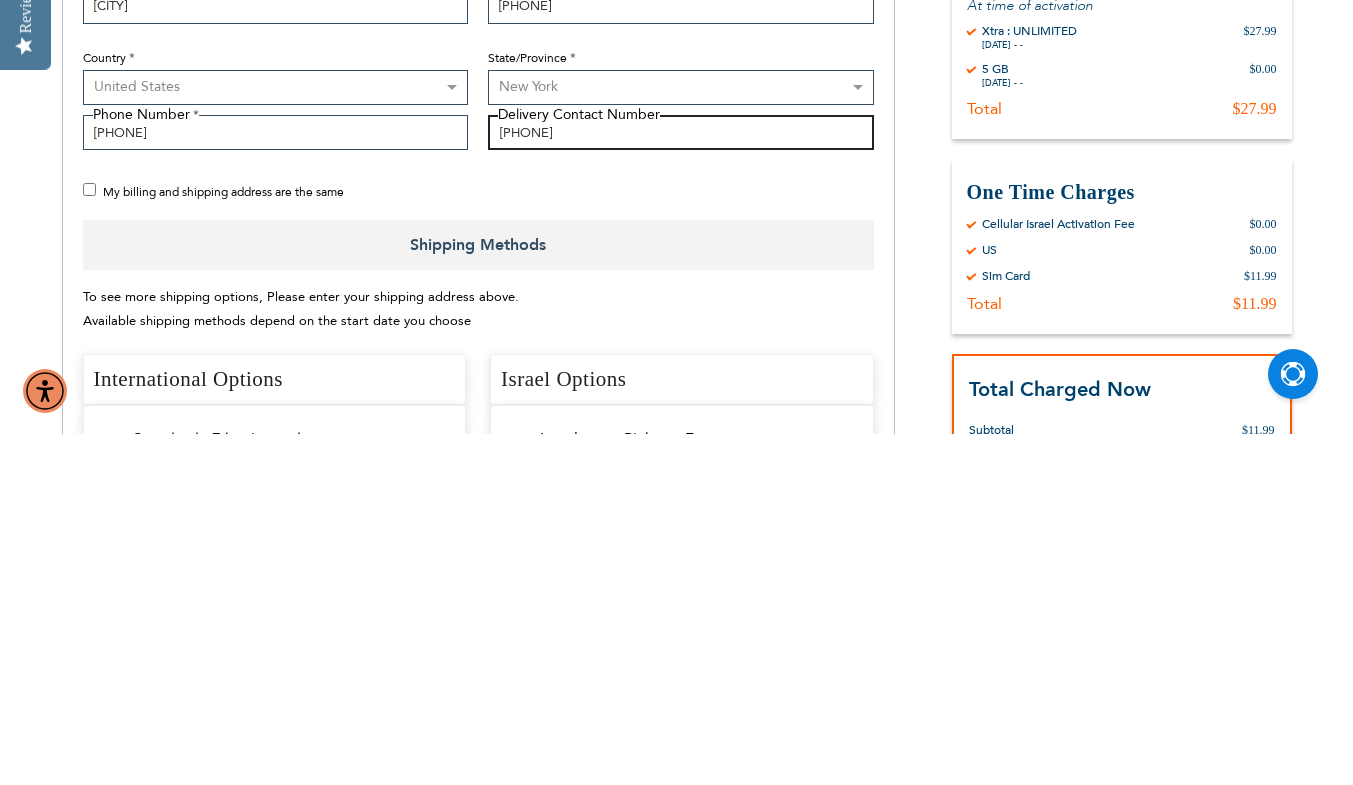 scroll, scrollTop: 310, scrollLeft: 0, axis: vertical 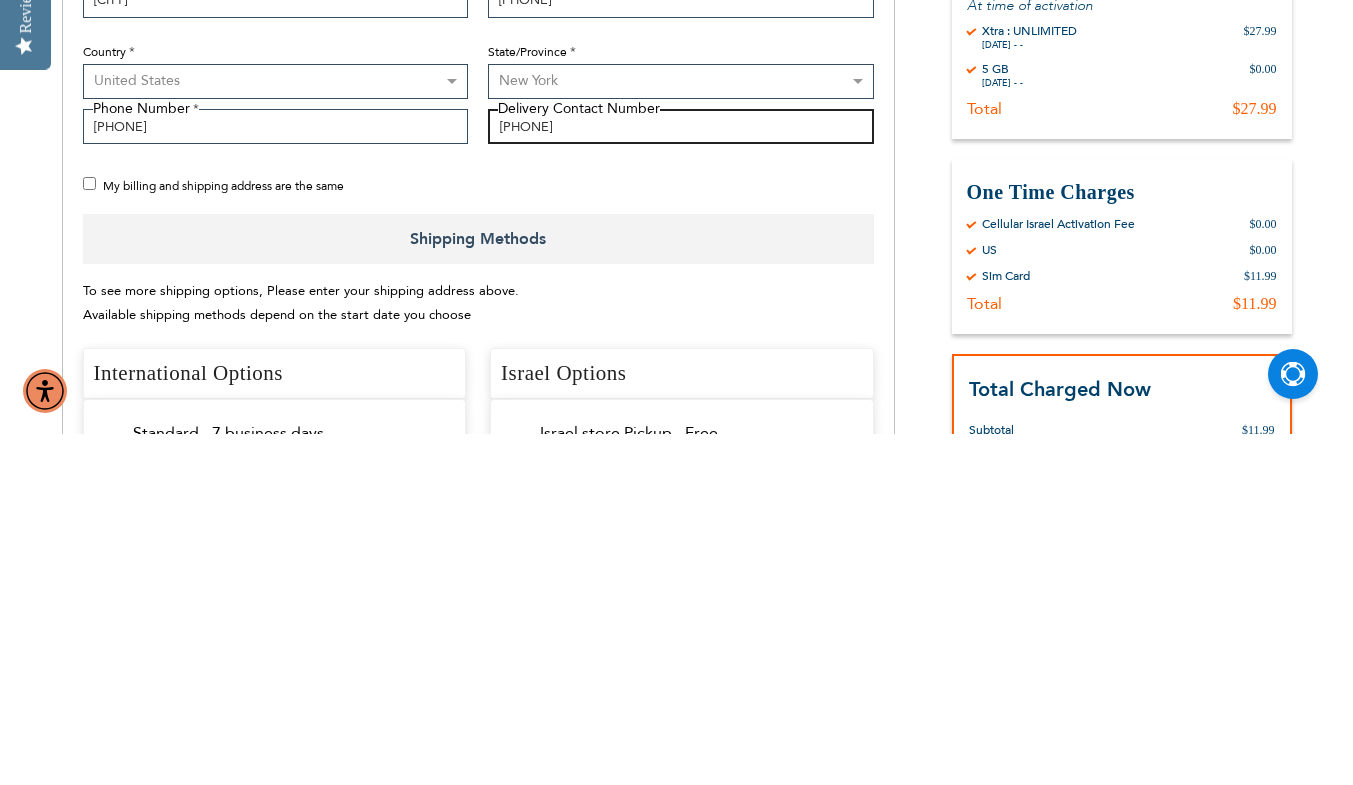 type on "[PHONE]" 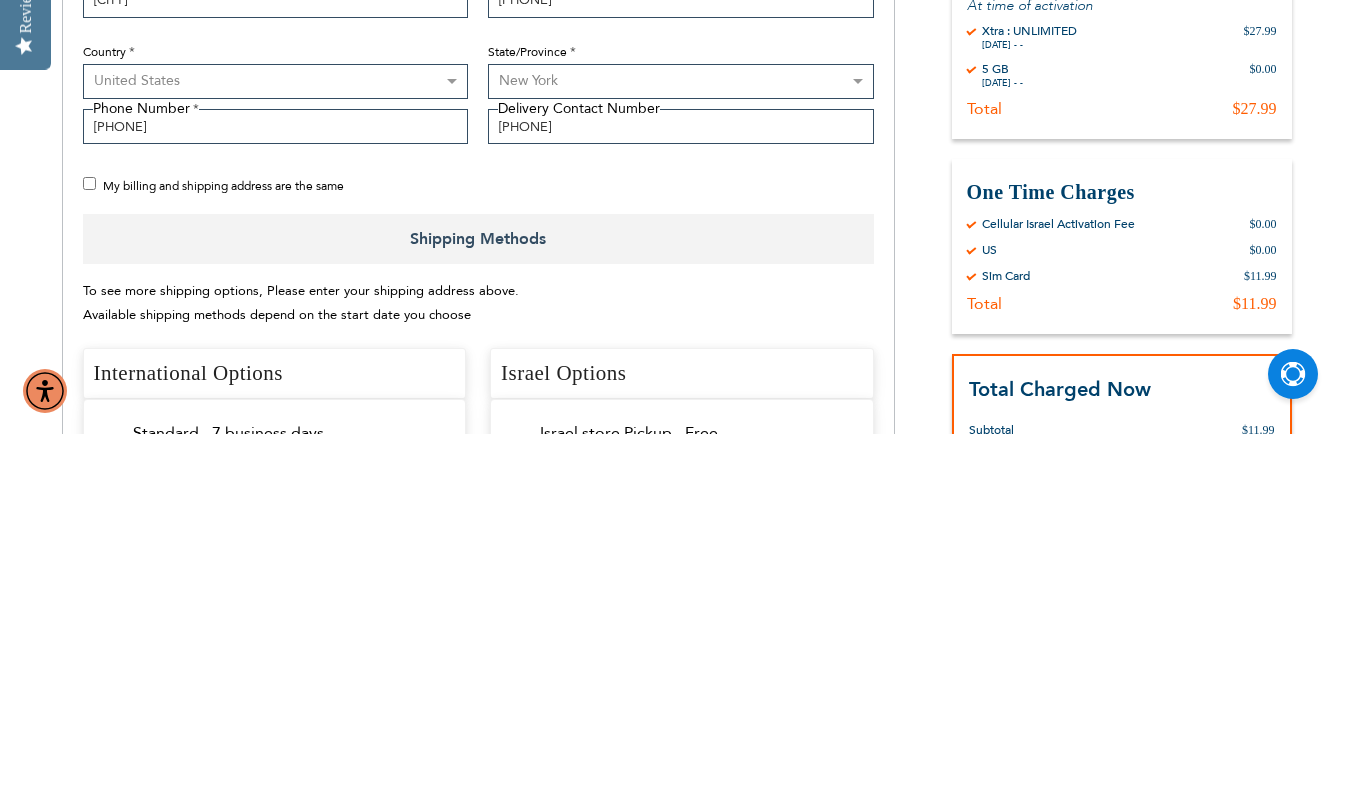 click on "My billing and shipping address are the same" at bounding box center [89, 534] 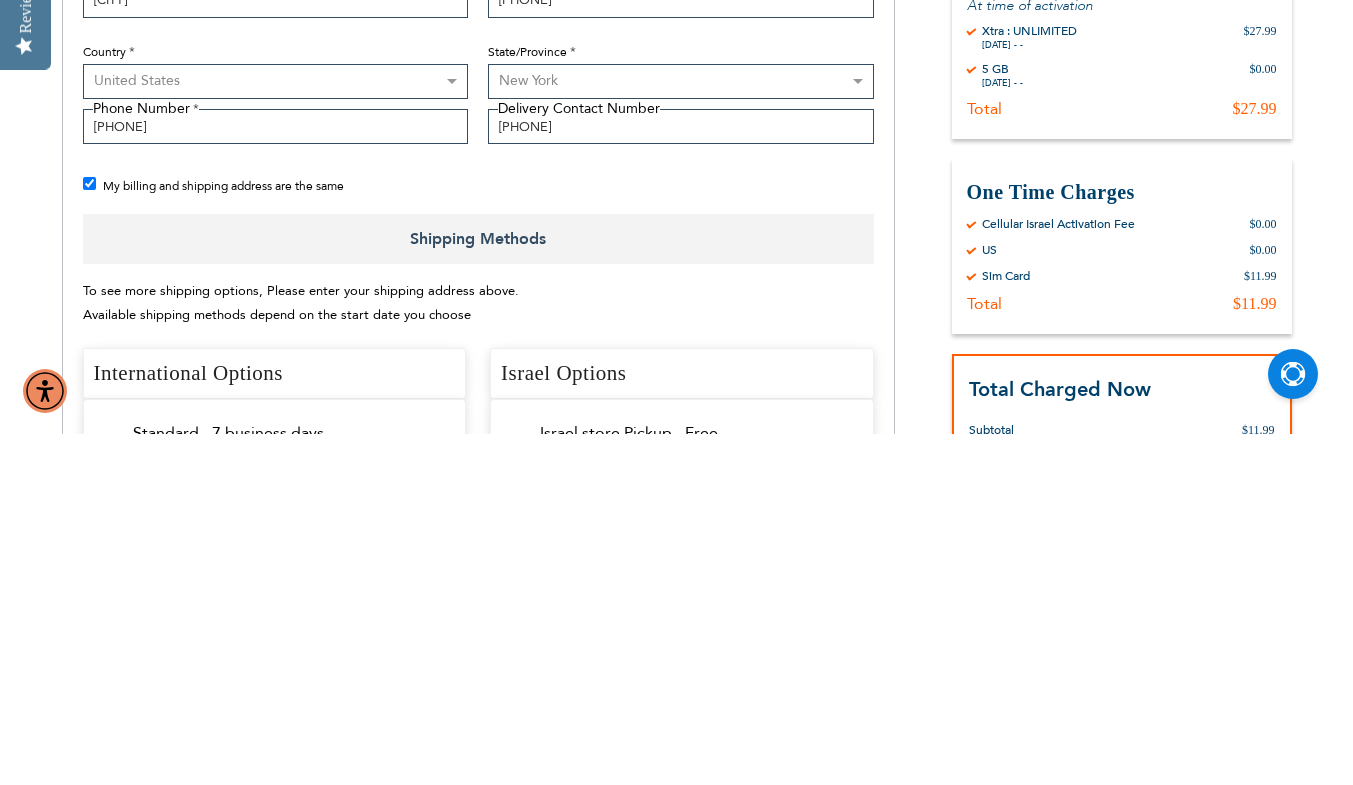 checkbox on "true" 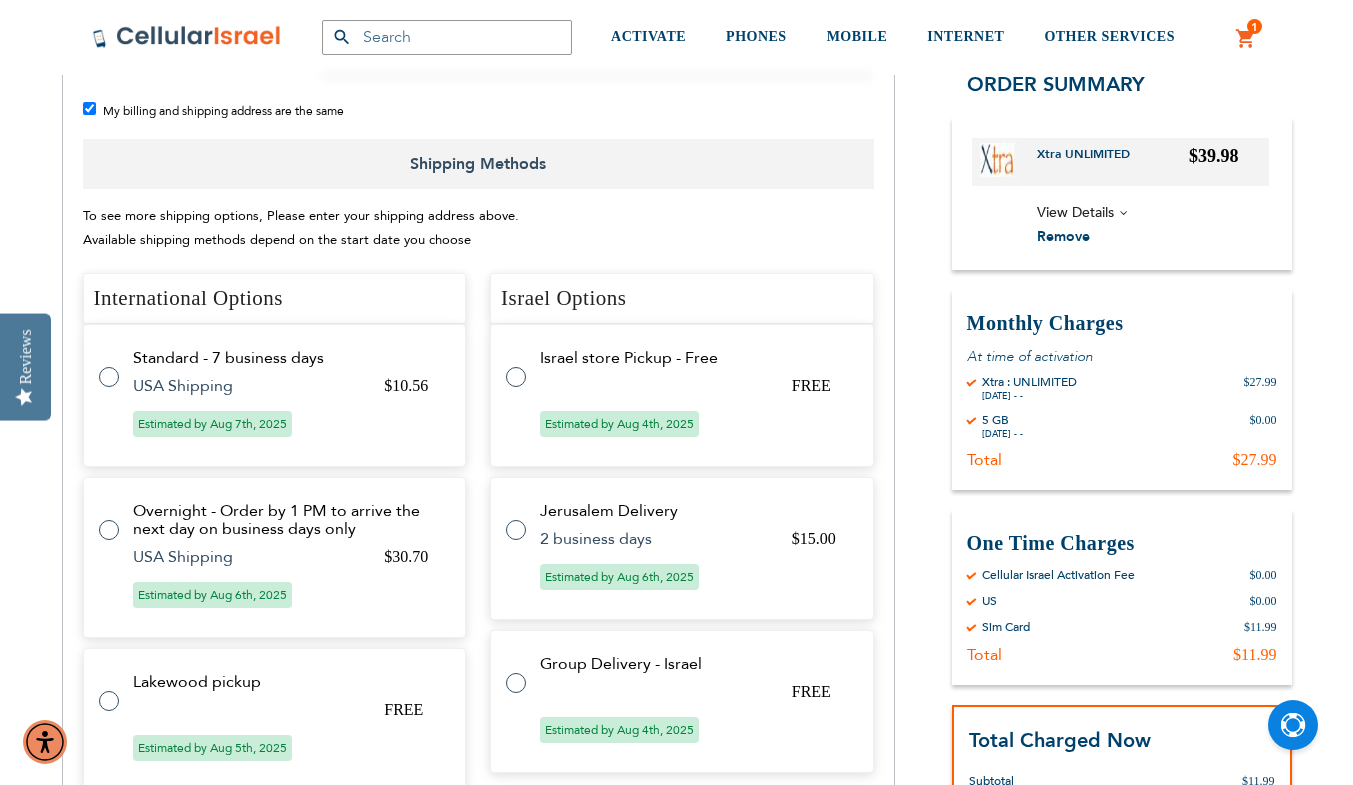 scroll, scrollTop: 739, scrollLeft: 0, axis: vertical 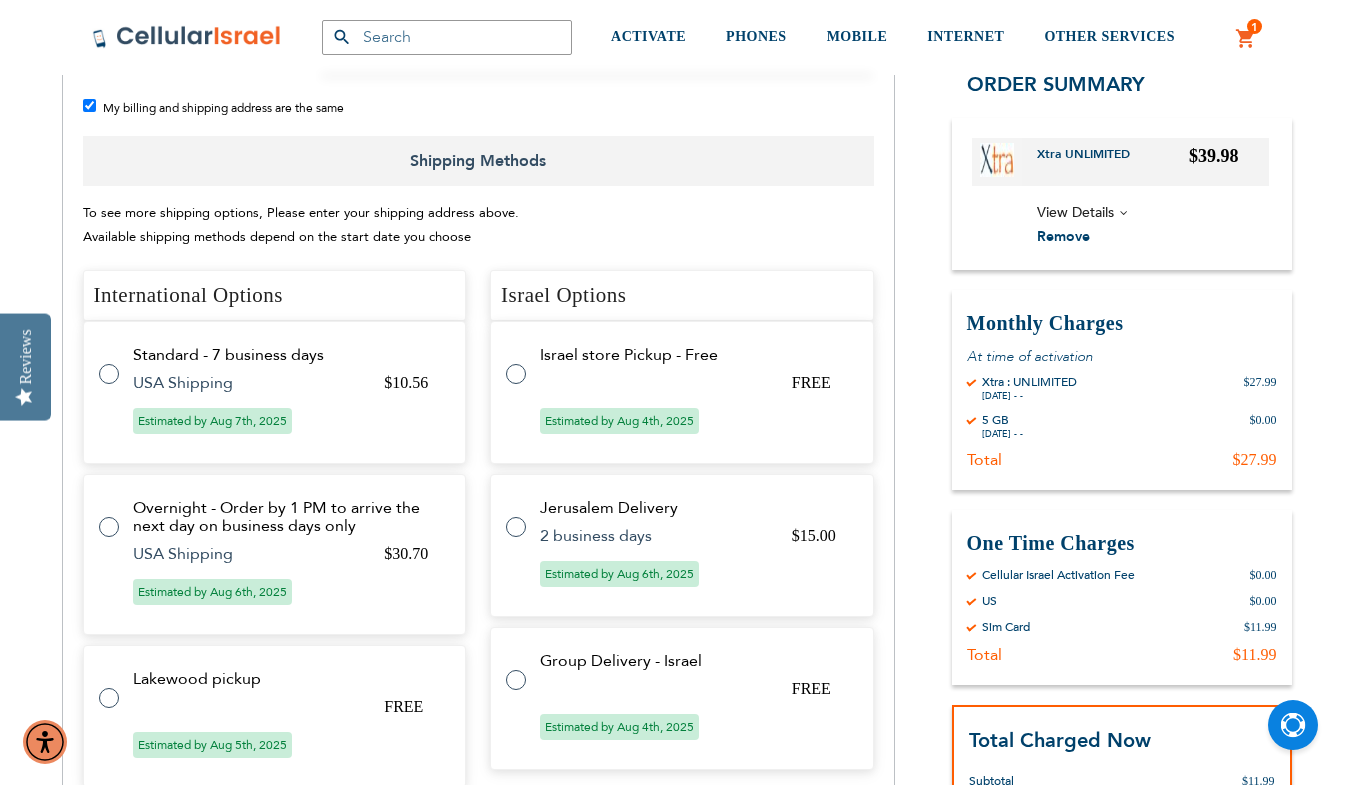 click at bounding box center (119, 362) 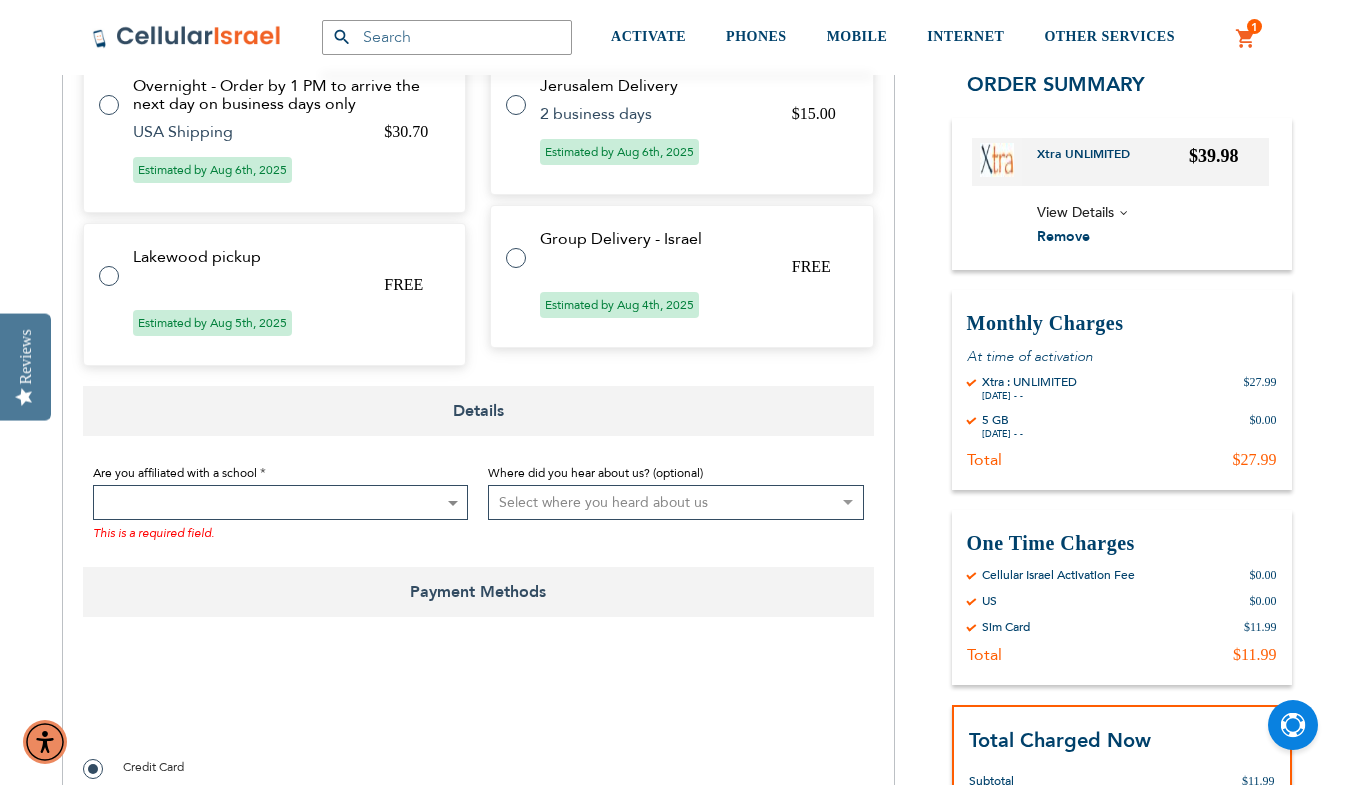 scroll, scrollTop: 1202, scrollLeft: 0, axis: vertical 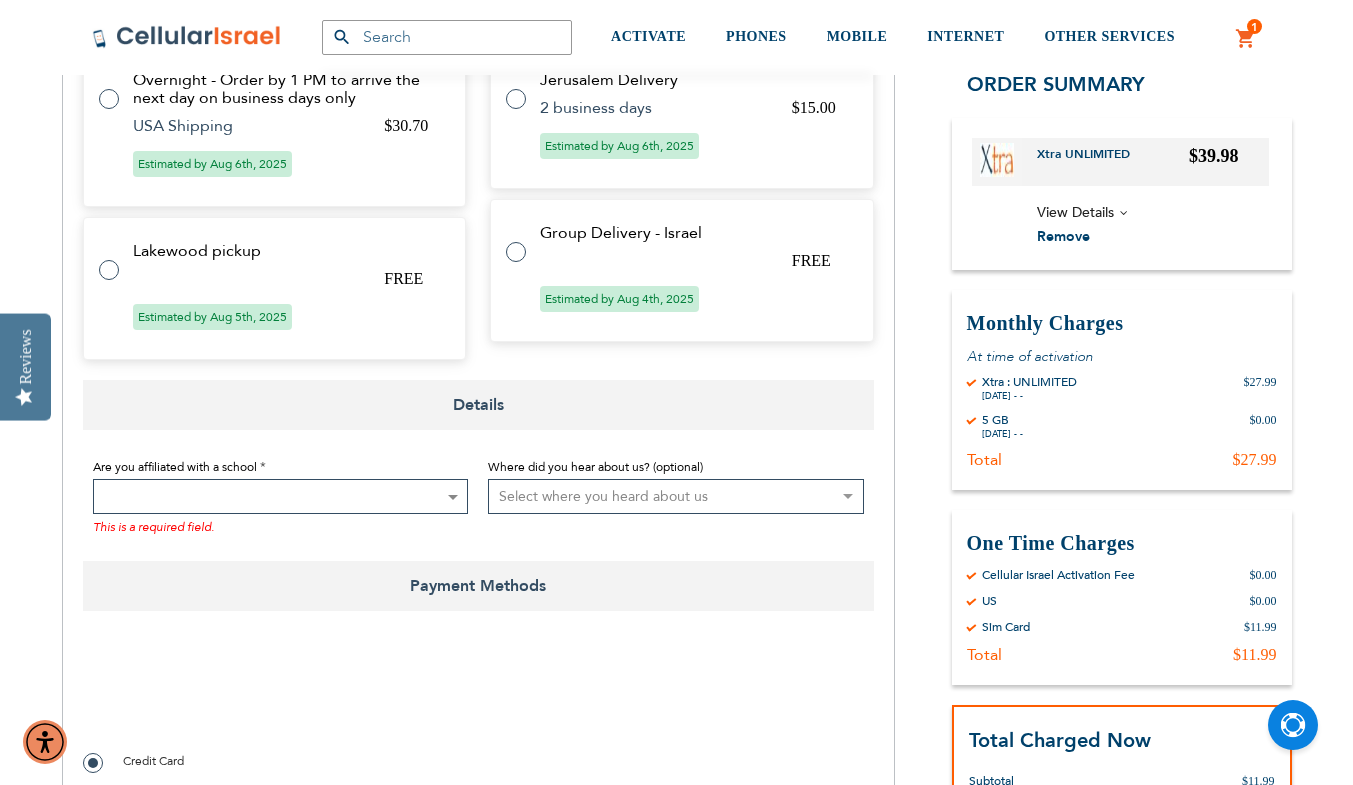 click at bounding box center (281, 496) 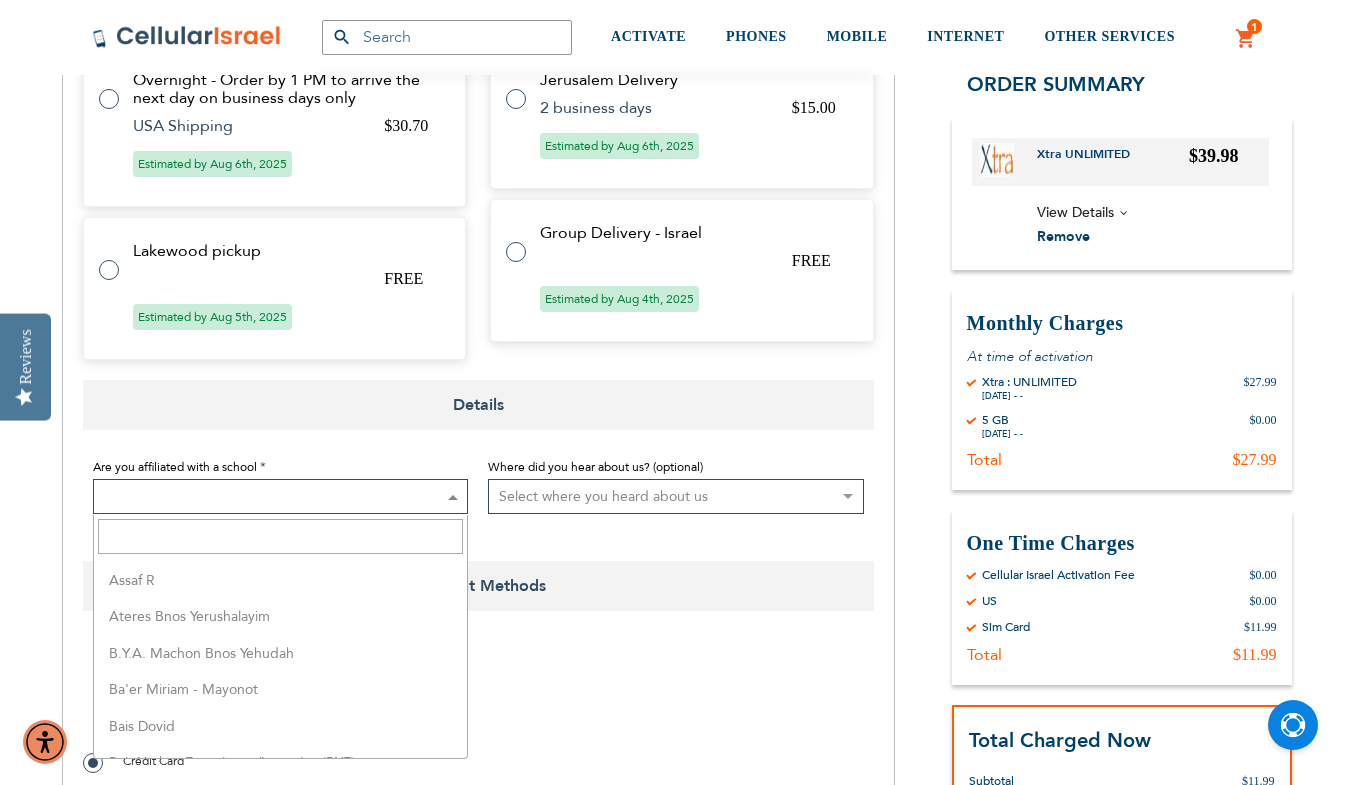 scroll, scrollTop: 287, scrollLeft: 0, axis: vertical 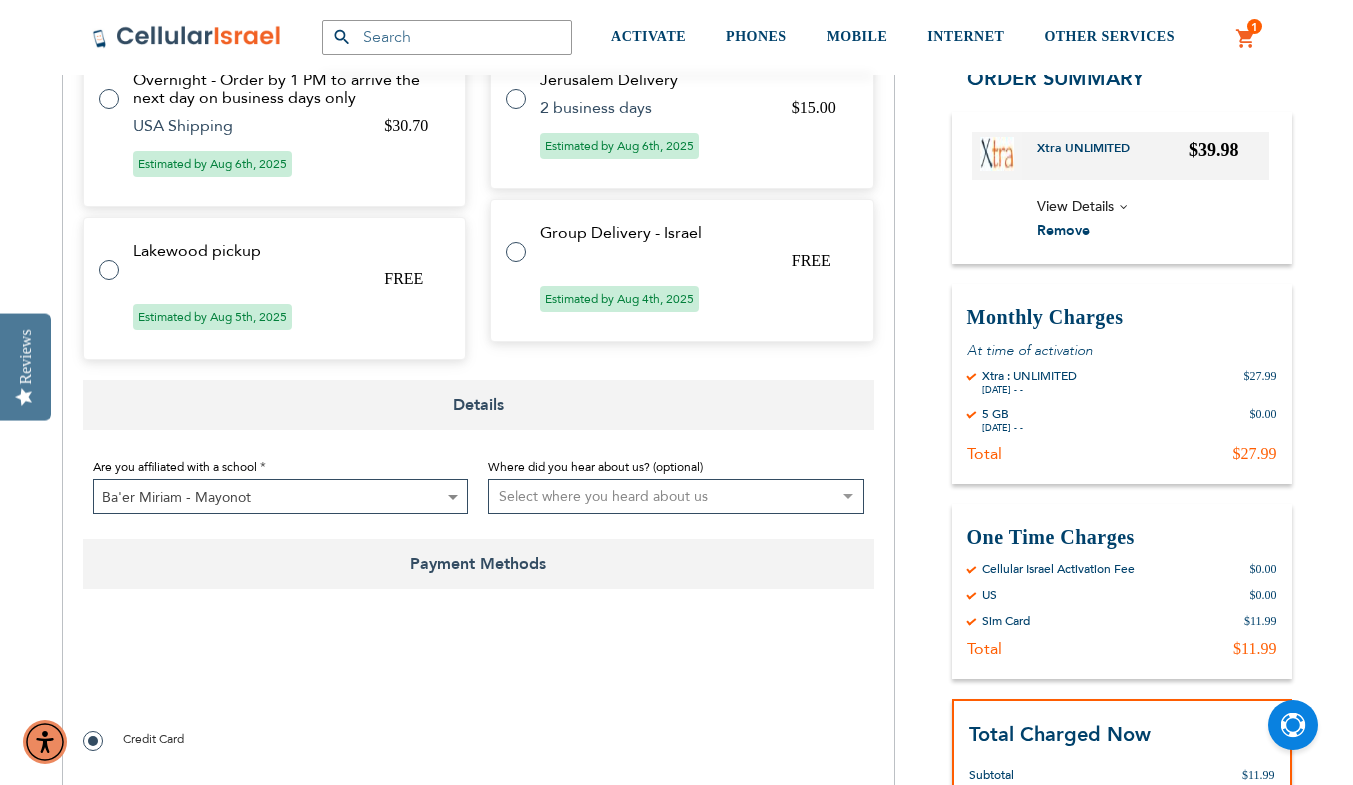 click on "Ba'er Miriam - Mayonot" at bounding box center [281, 497] 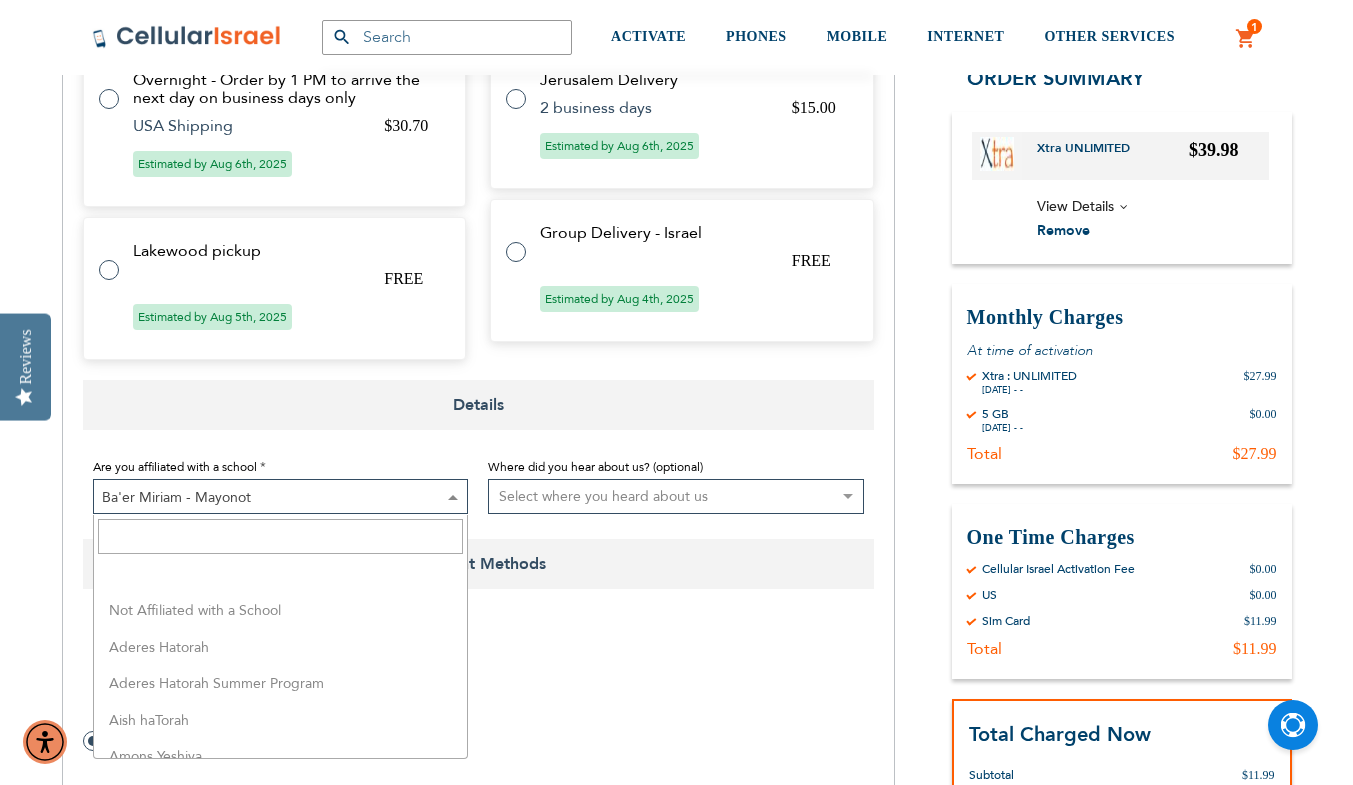 scroll, scrollTop: 339, scrollLeft: 0, axis: vertical 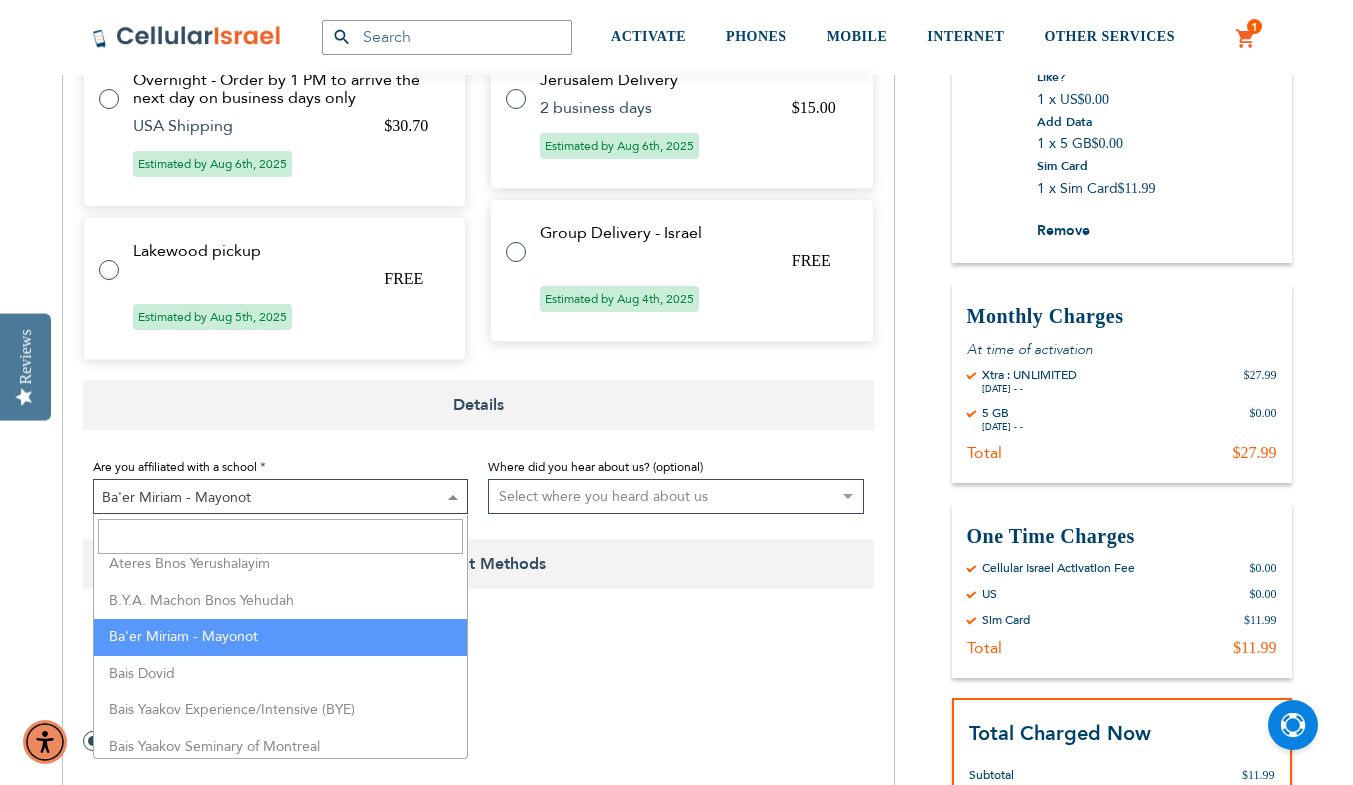 click on "Ba'er Miriam - Mayonot" at bounding box center [281, 497] 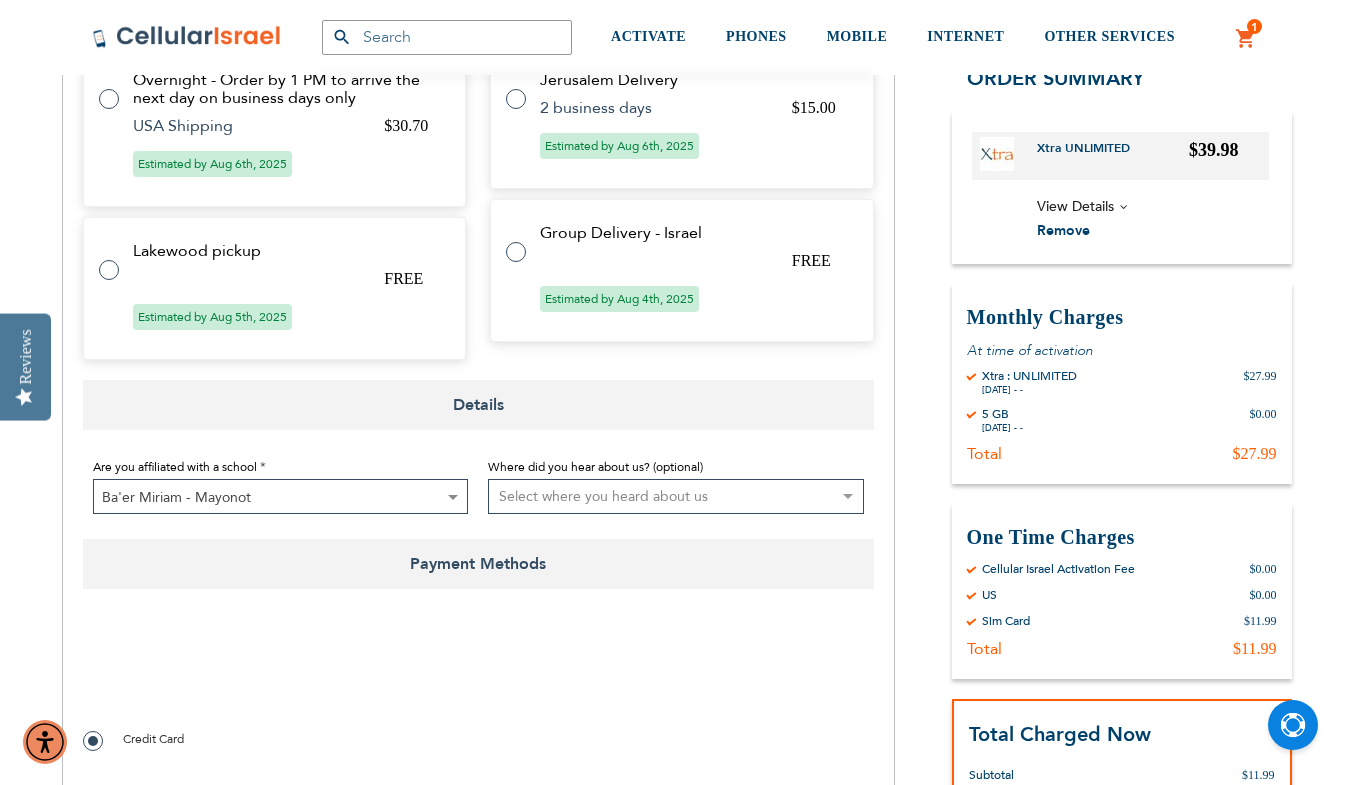 click on "Ba'er Miriam - Mayonot" at bounding box center [281, 497] 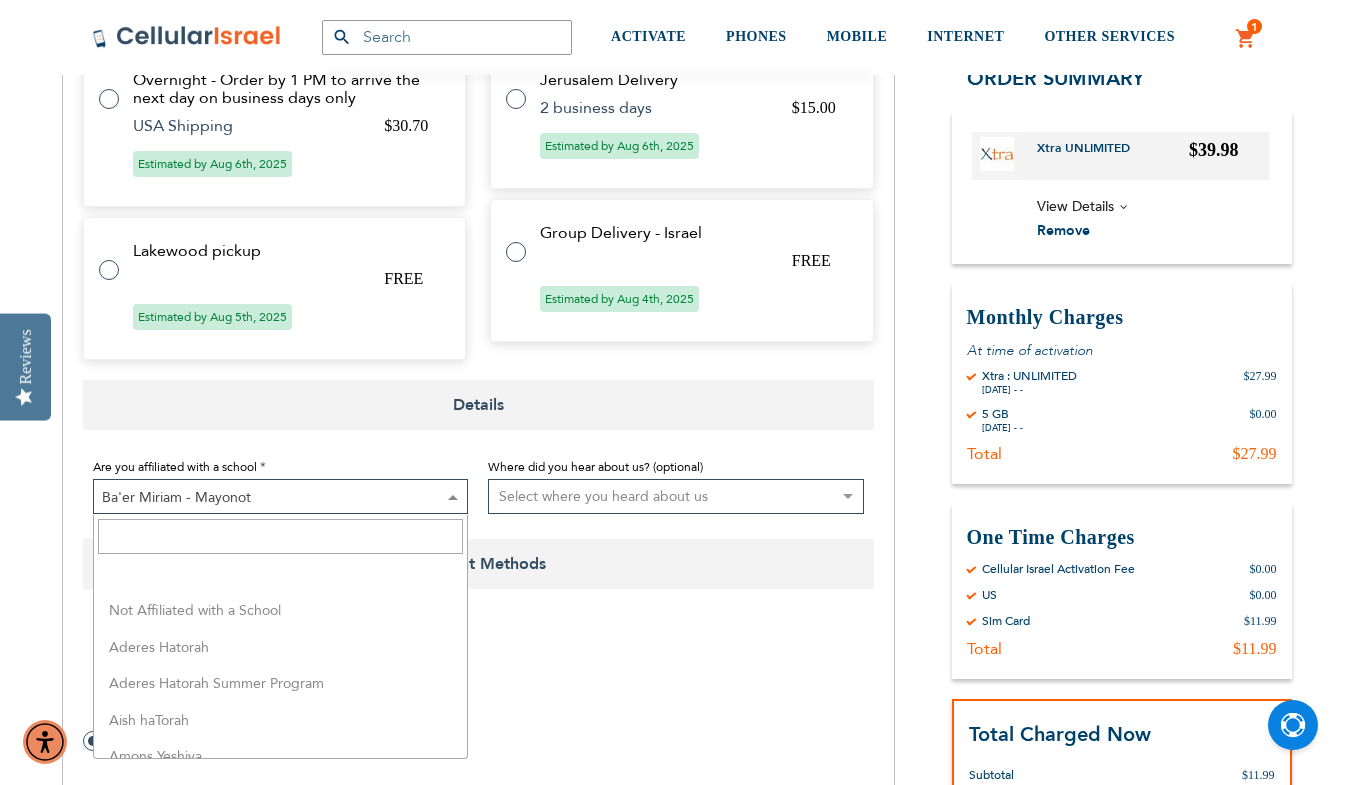 scroll, scrollTop: 339, scrollLeft: 0, axis: vertical 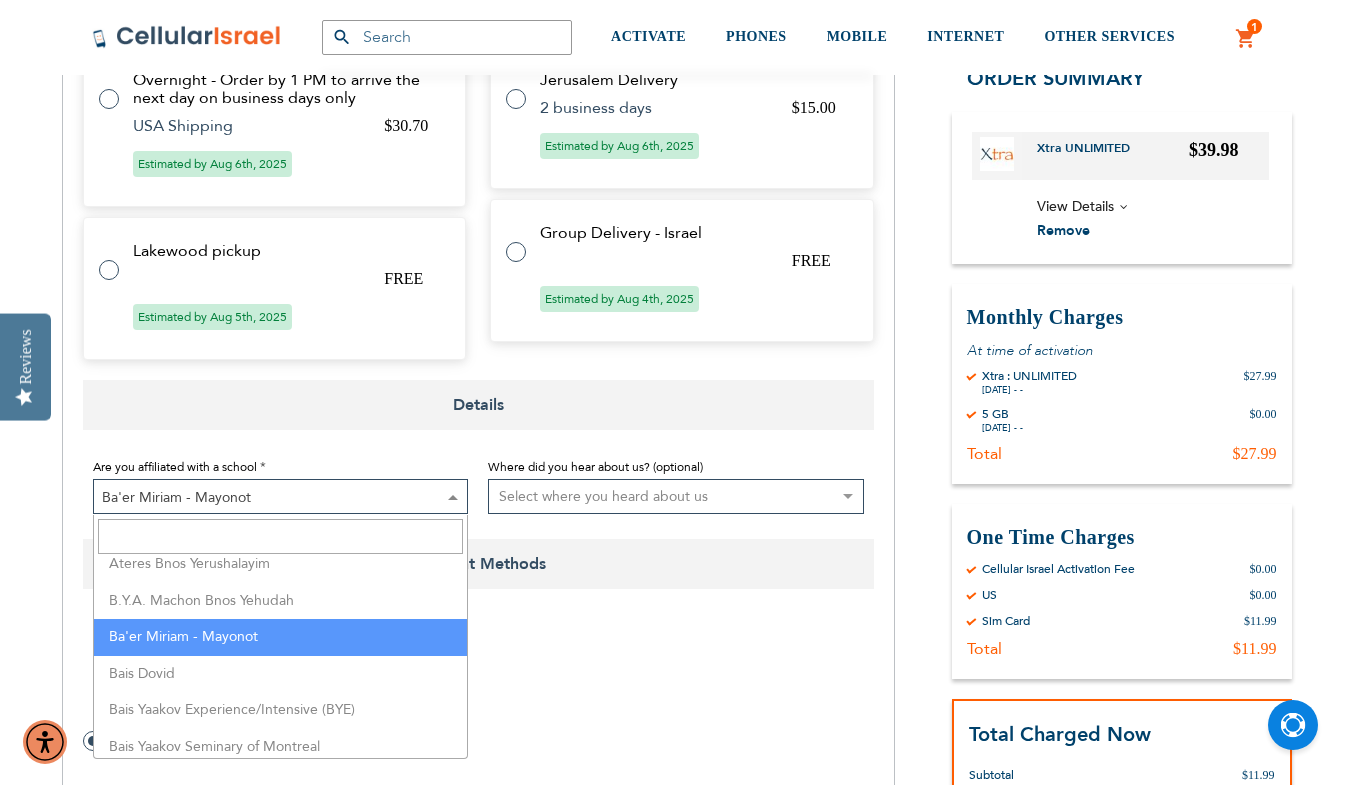 click at bounding box center [281, 536] 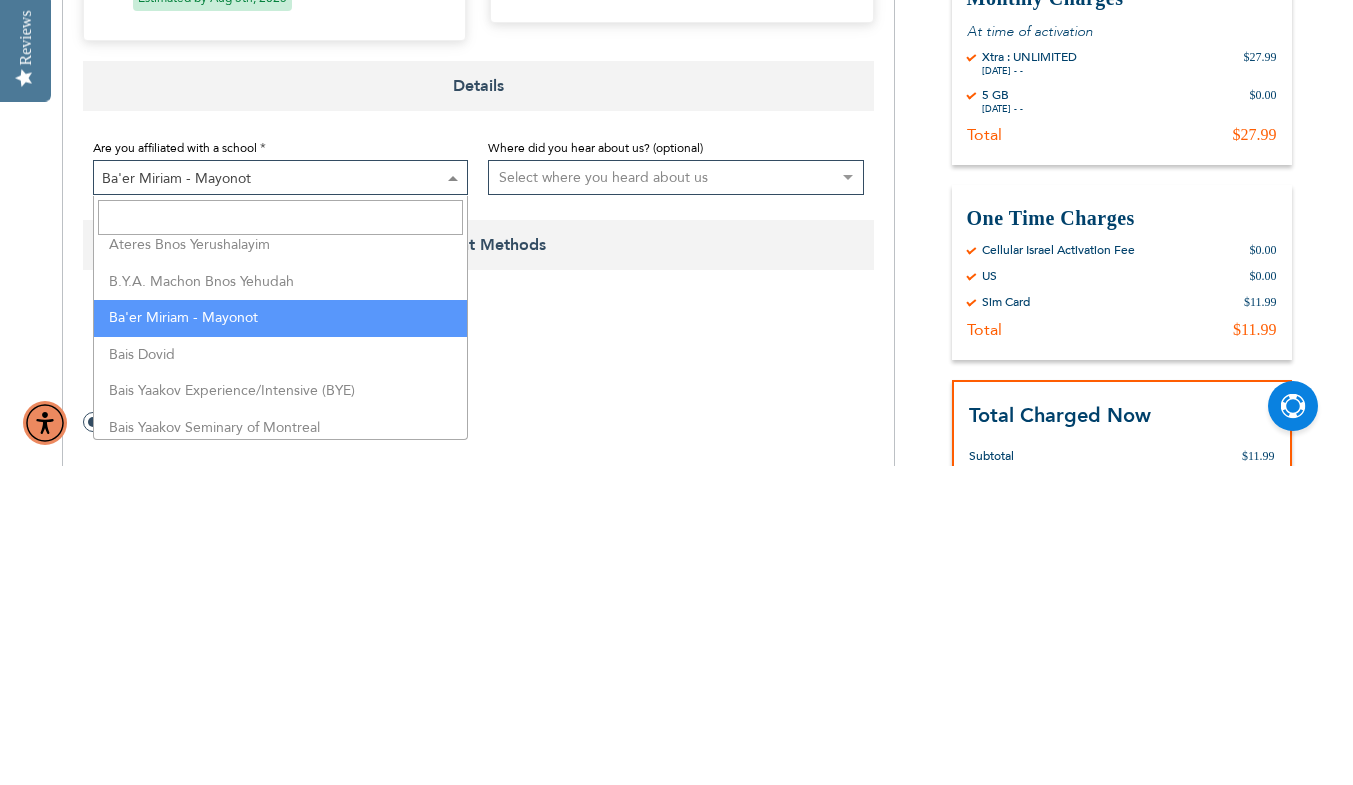 click on "Ba'er Miriam - Mayonot" at bounding box center (281, 497) 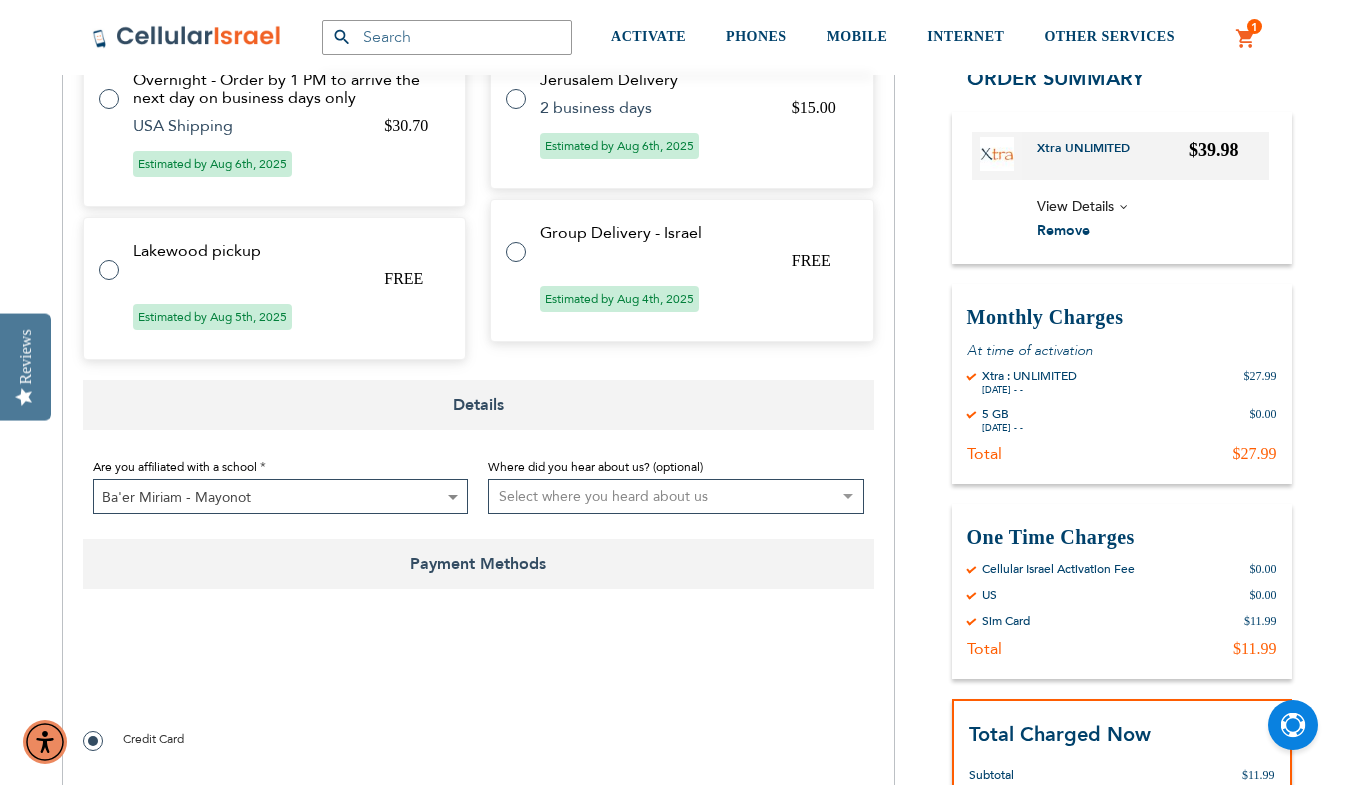 click on "Ba'er Miriam - Mayonot" at bounding box center [281, 497] 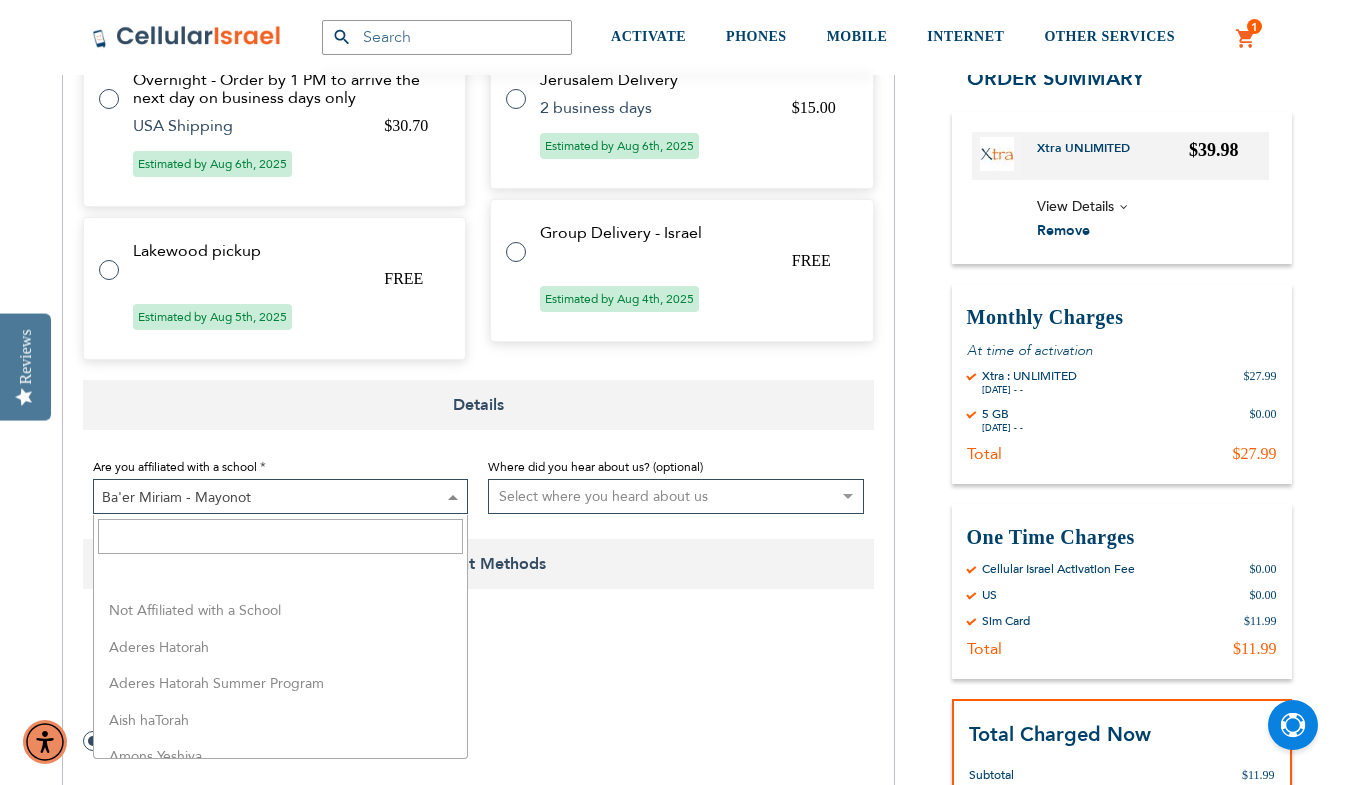scroll, scrollTop: 339, scrollLeft: 0, axis: vertical 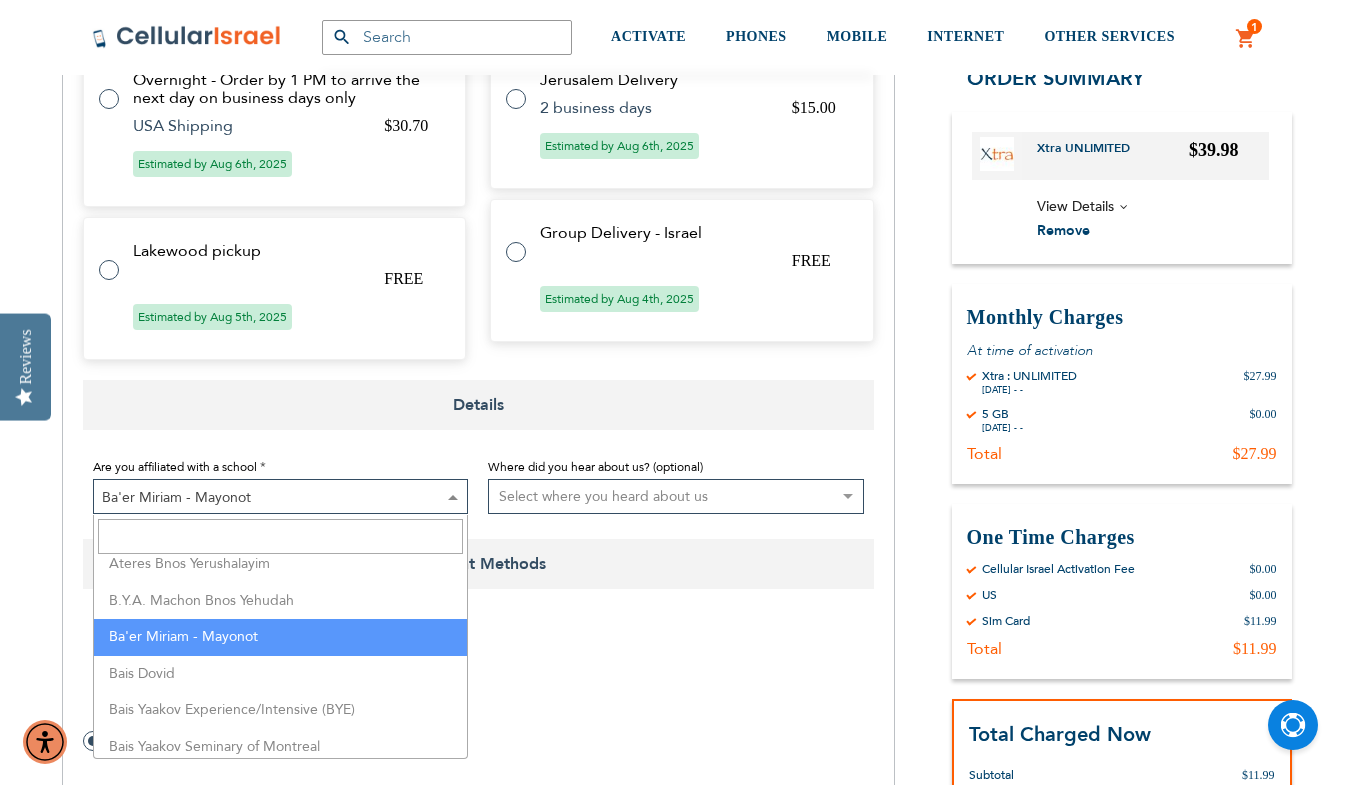 click on "Ba'er Miriam - Mayonot" at bounding box center (281, 497) 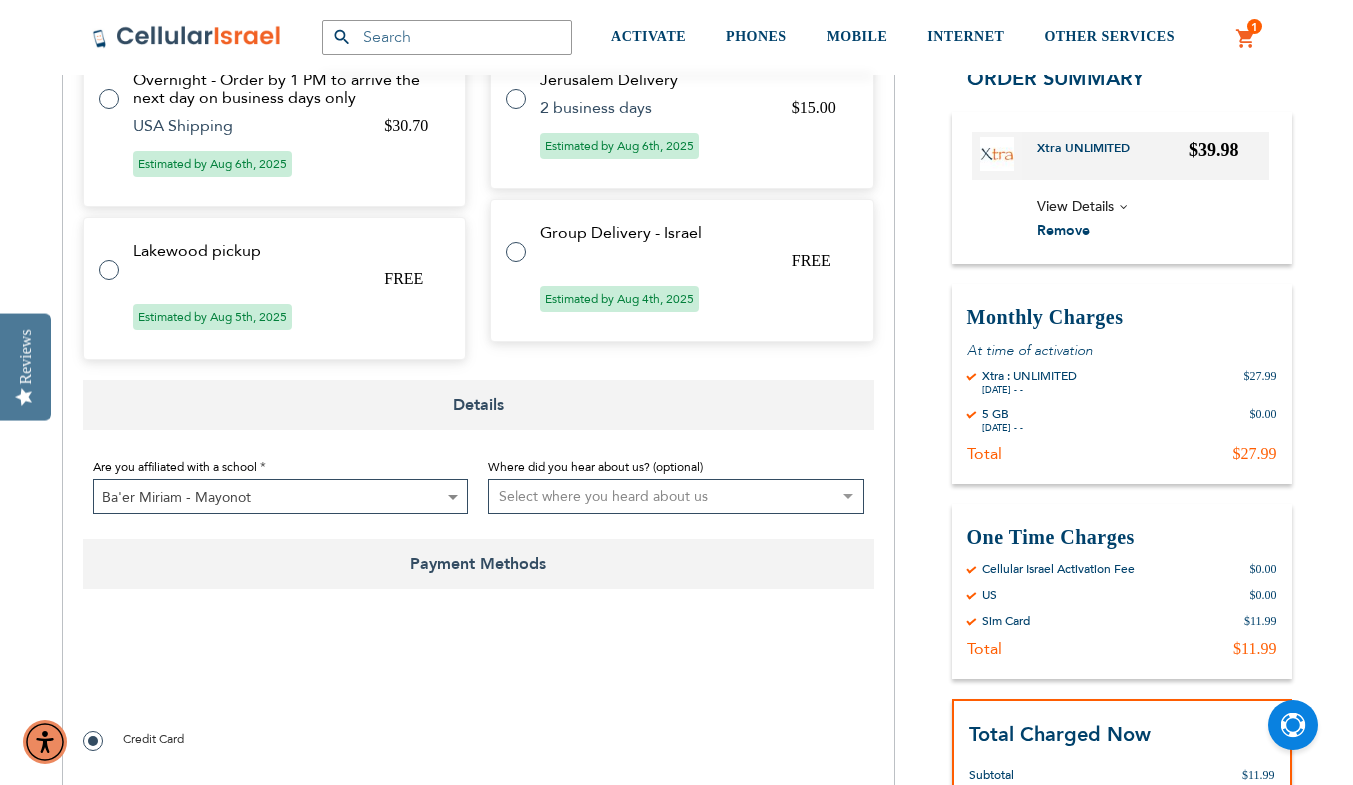 click on "Ba'er Miriam - Mayonot" at bounding box center (281, 497) 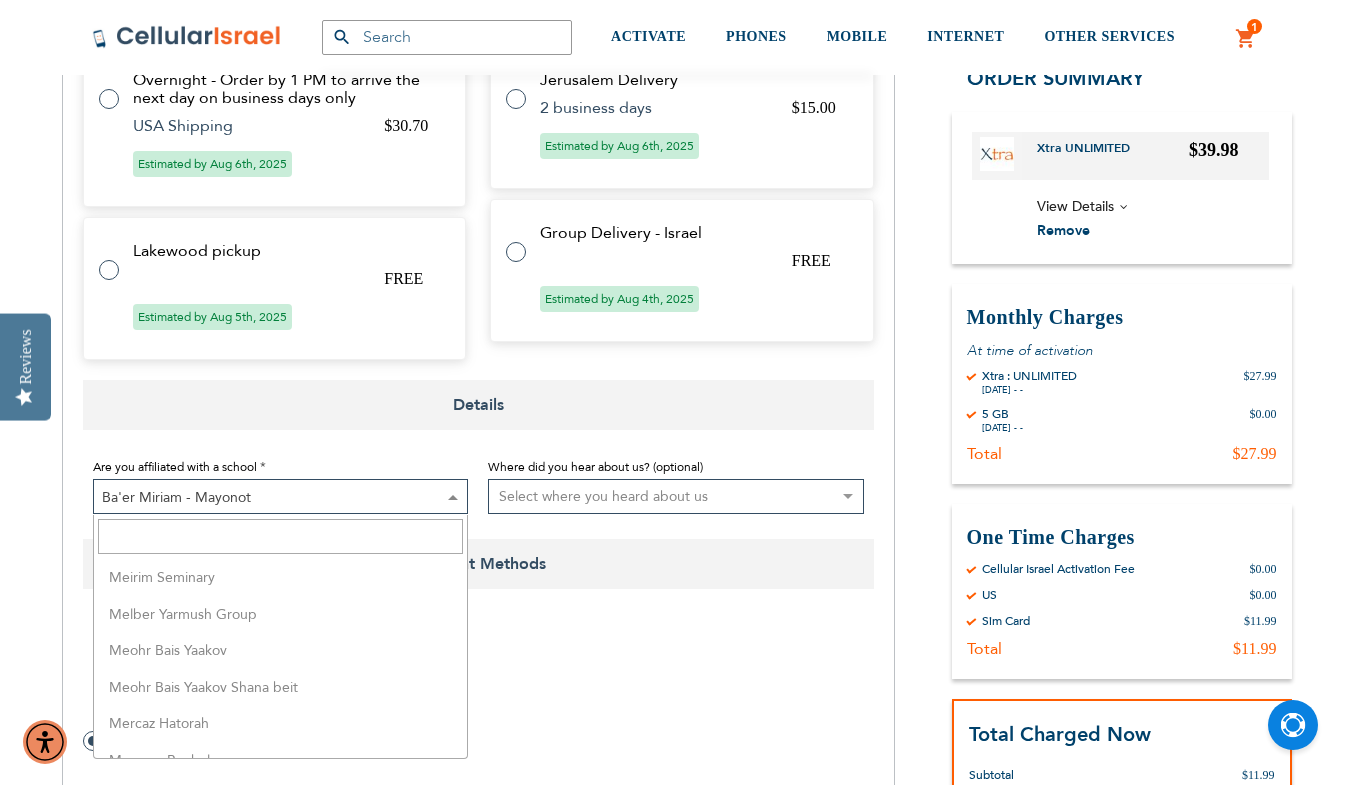 scroll, scrollTop: 2973, scrollLeft: 0, axis: vertical 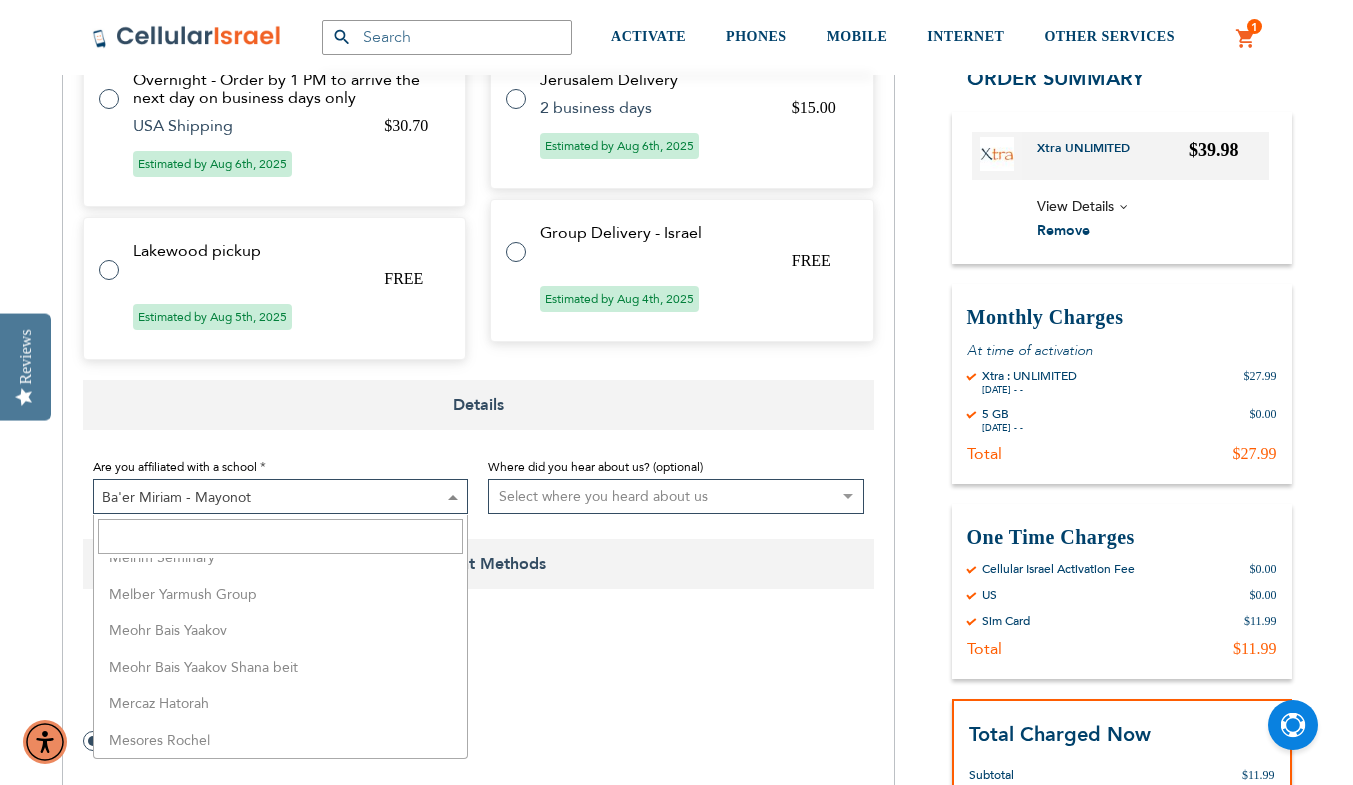 select on "[PHONE]" 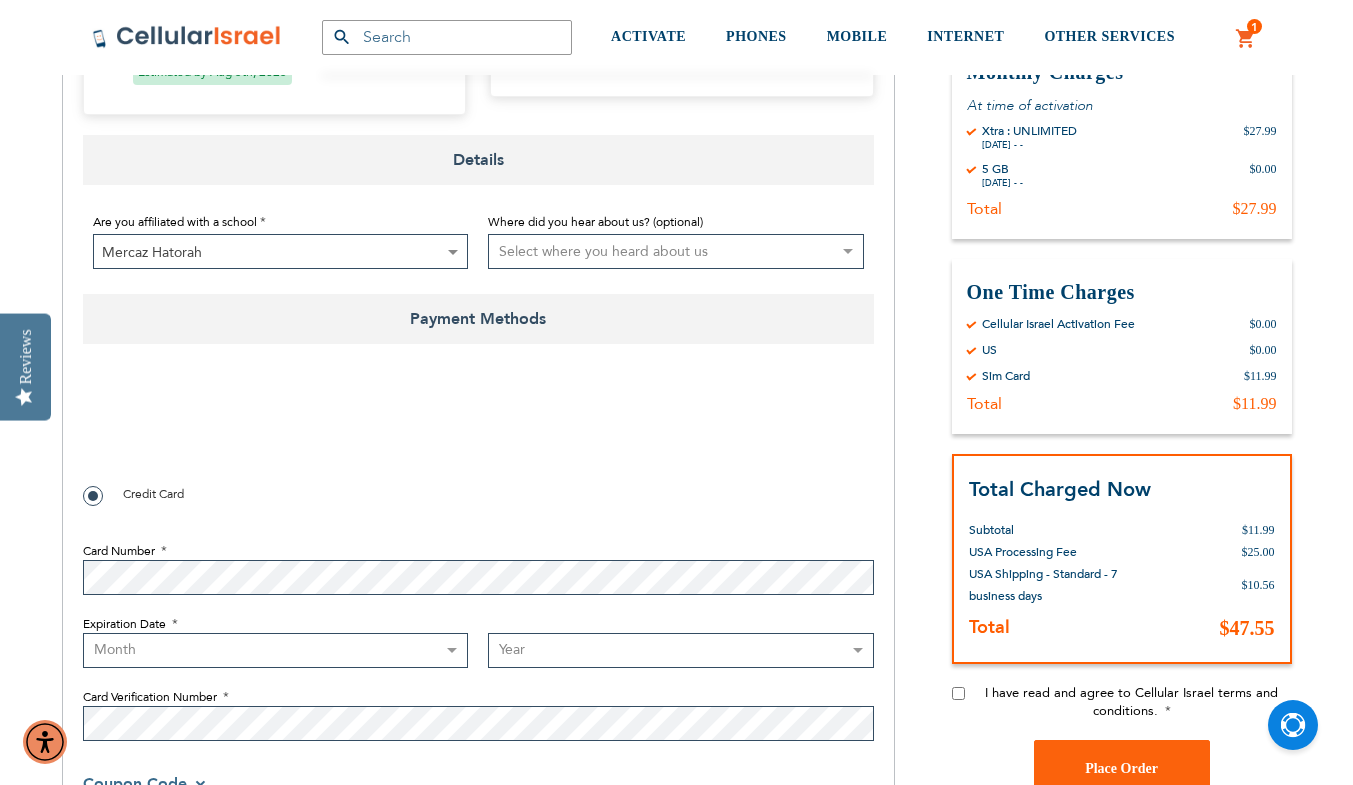 scroll, scrollTop: 1513, scrollLeft: 0, axis: vertical 